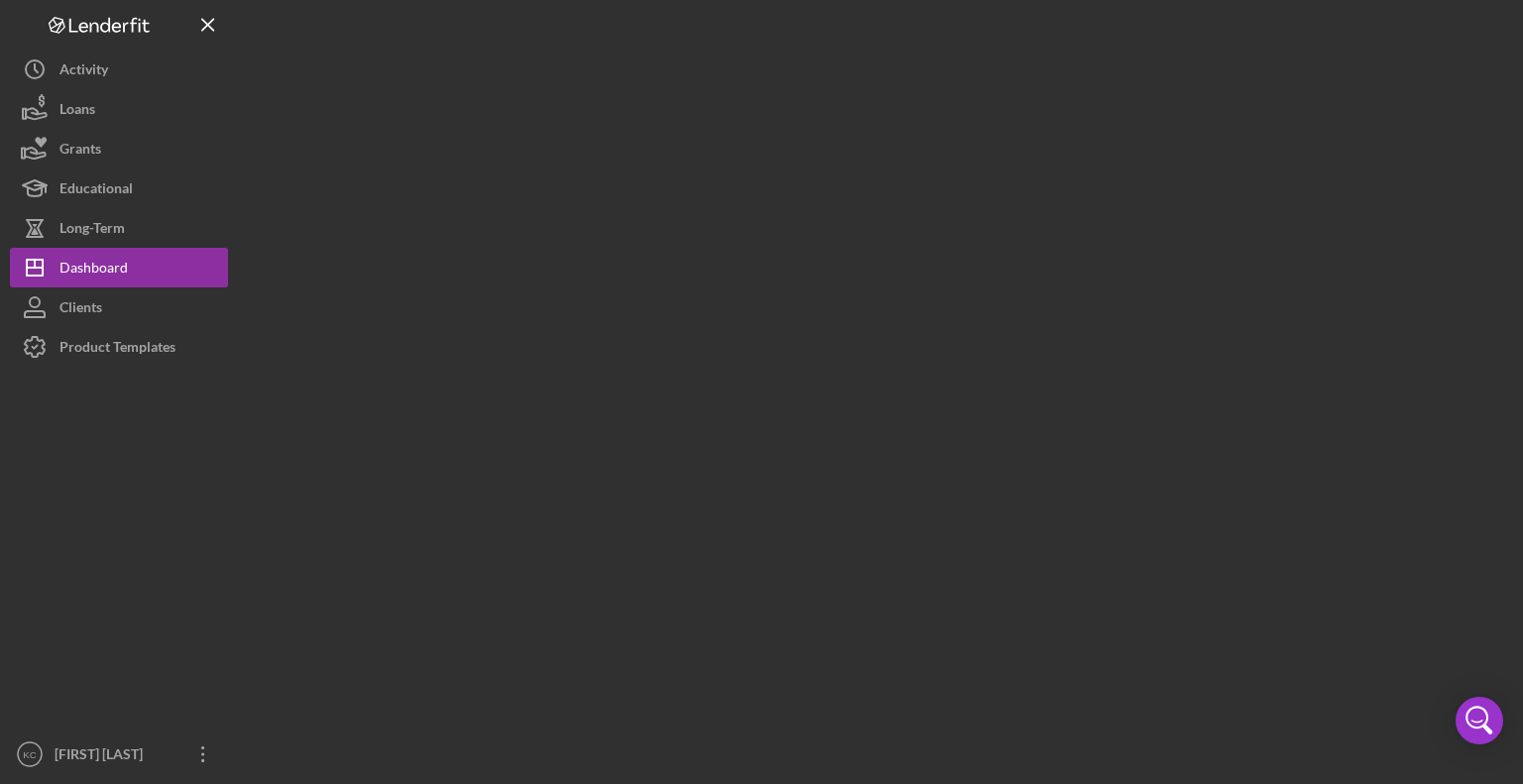 scroll, scrollTop: 0, scrollLeft: 0, axis: both 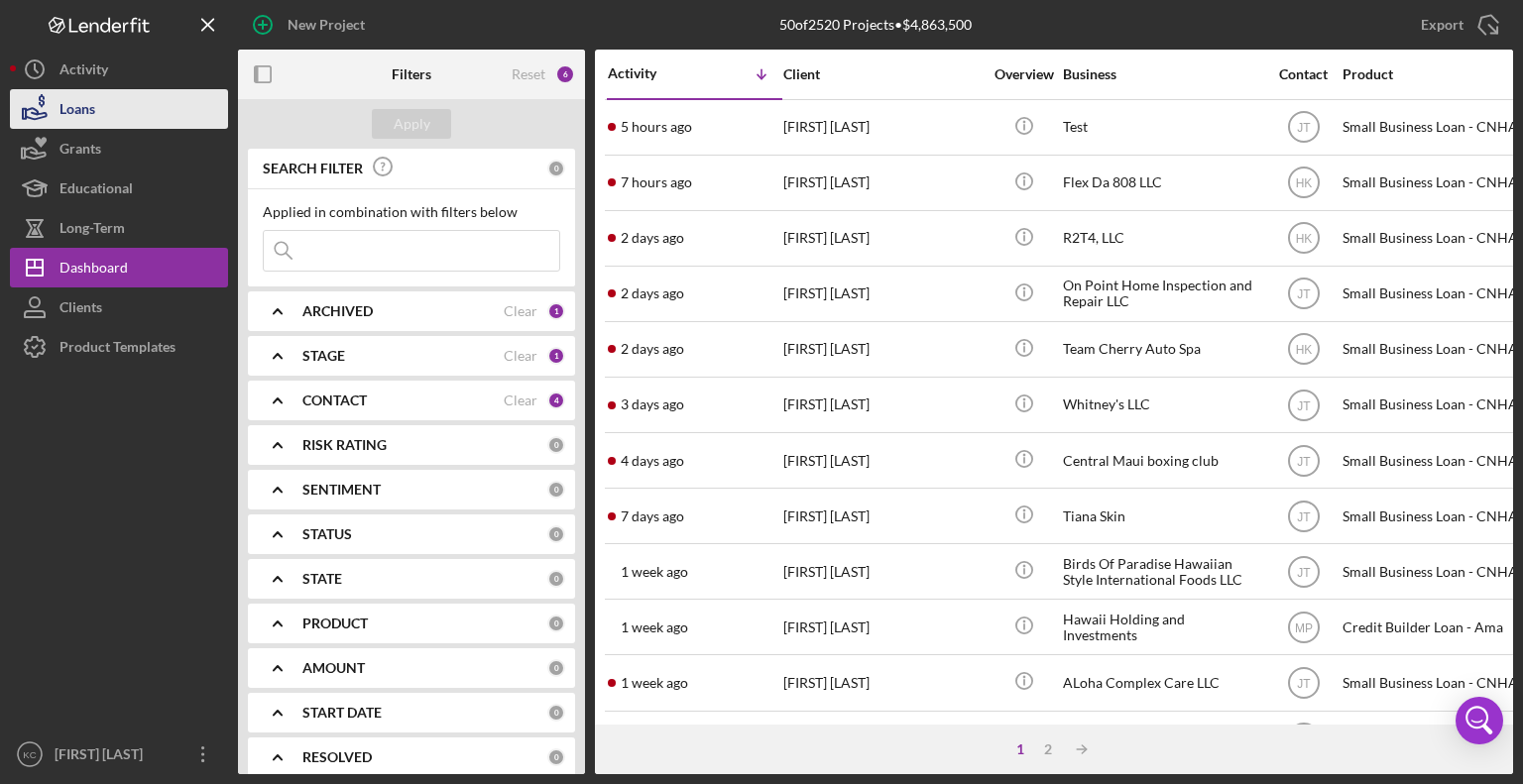 click on "Loans" at bounding box center [77, 111] 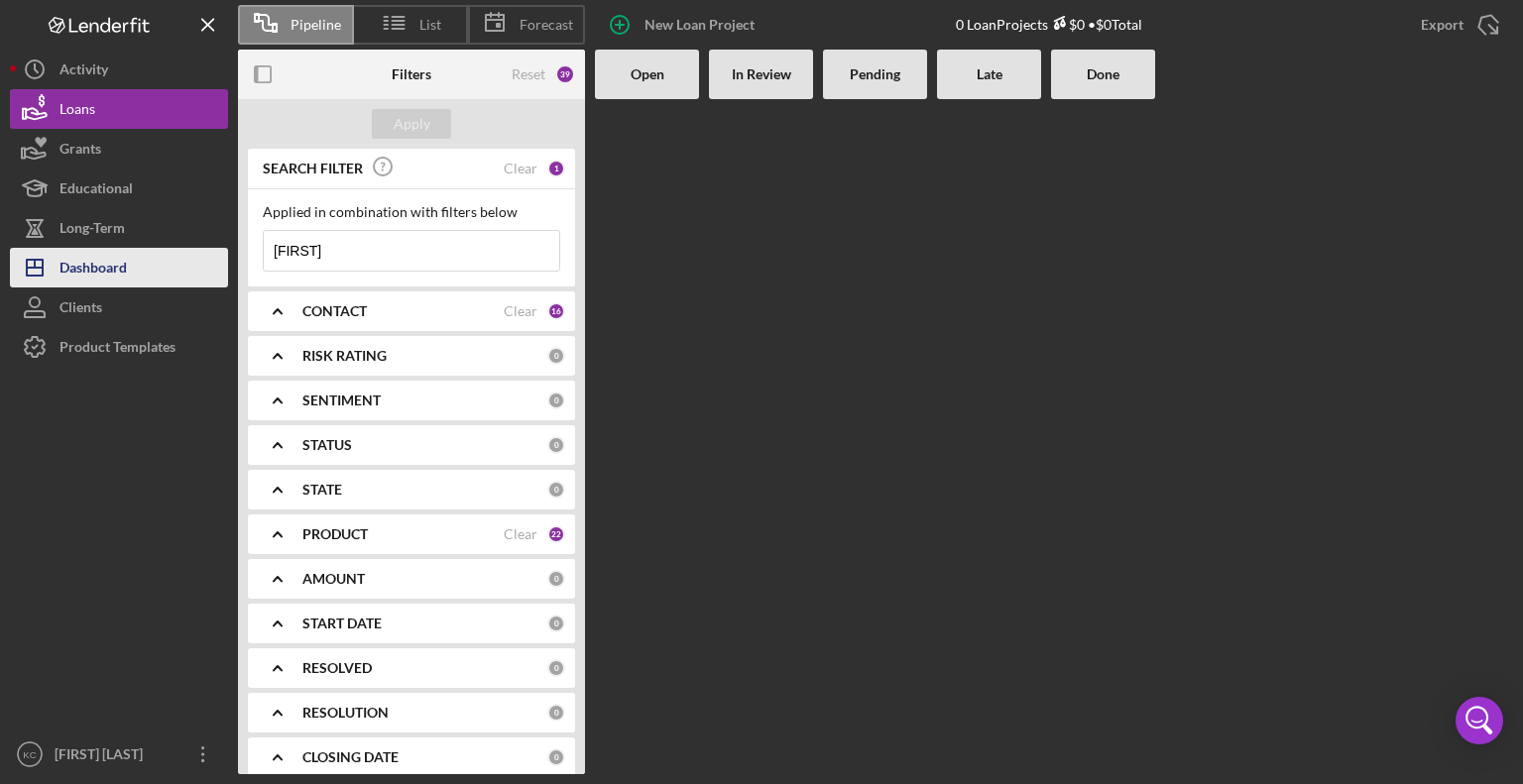 click on "Dashboard" at bounding box center (93, 270) 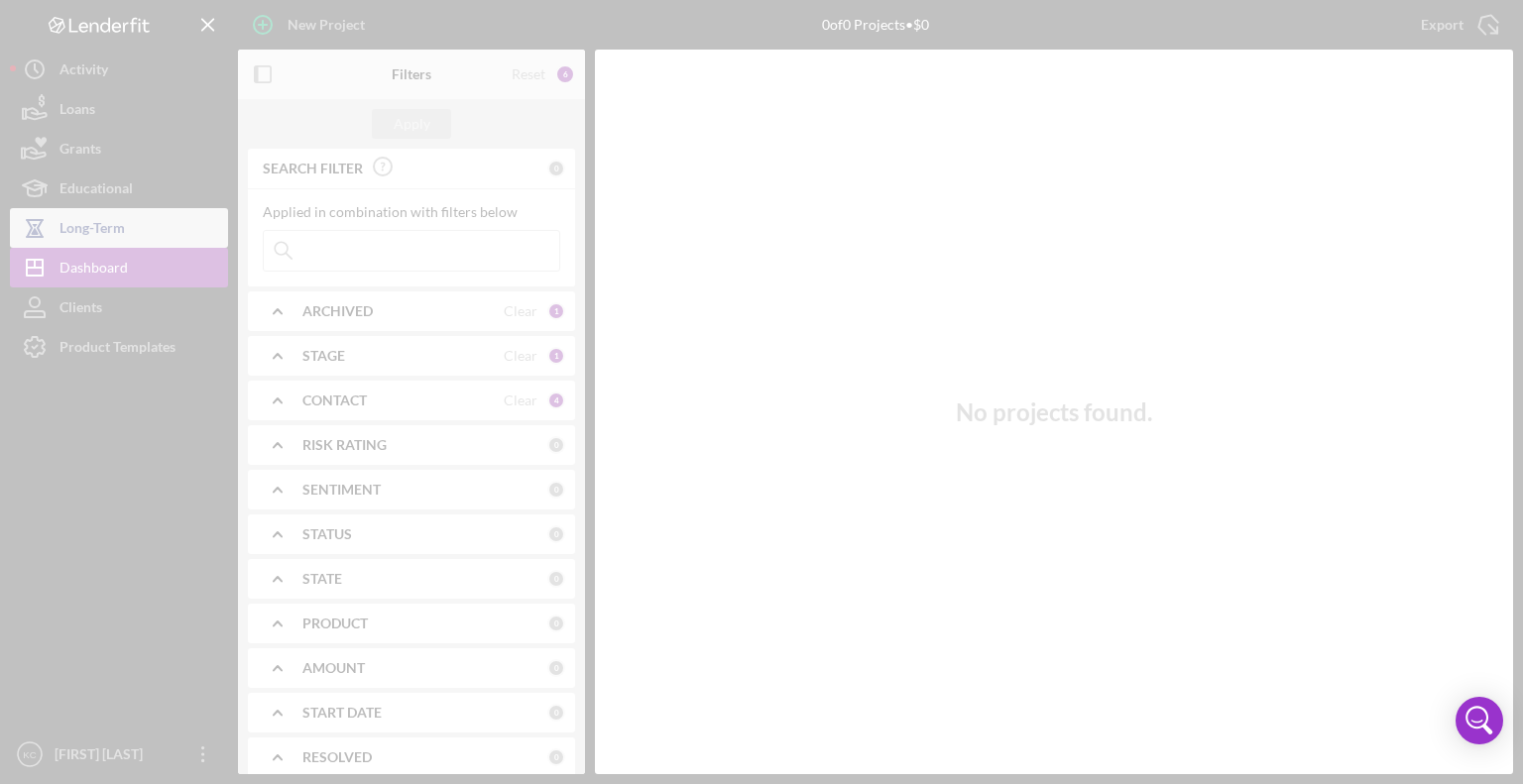 click at bounding box center [762, 392] 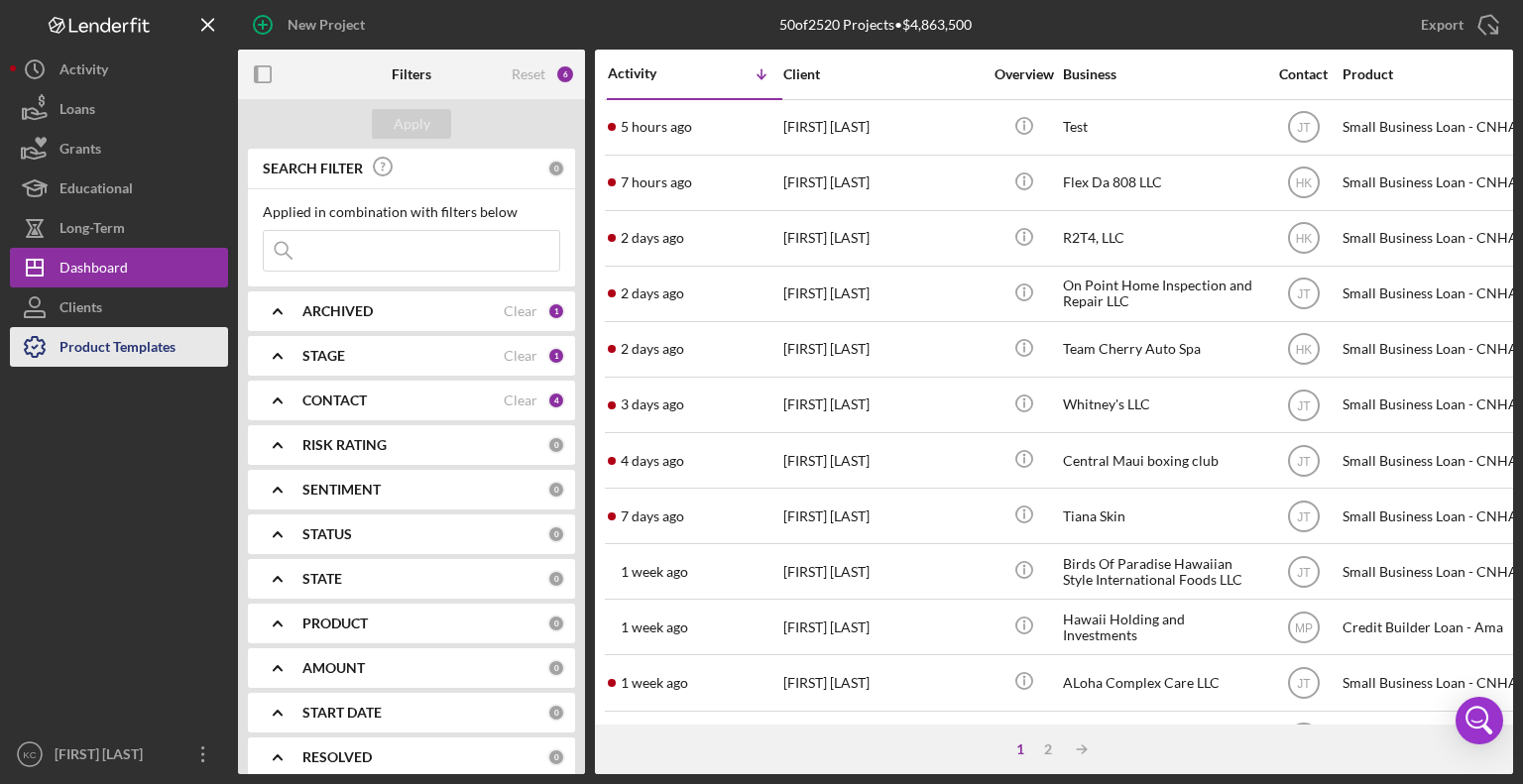 drag, startPoint x: 66, startPoint y: 344, endPoint x: 76, endPoint y: 355, distance: 14.866069 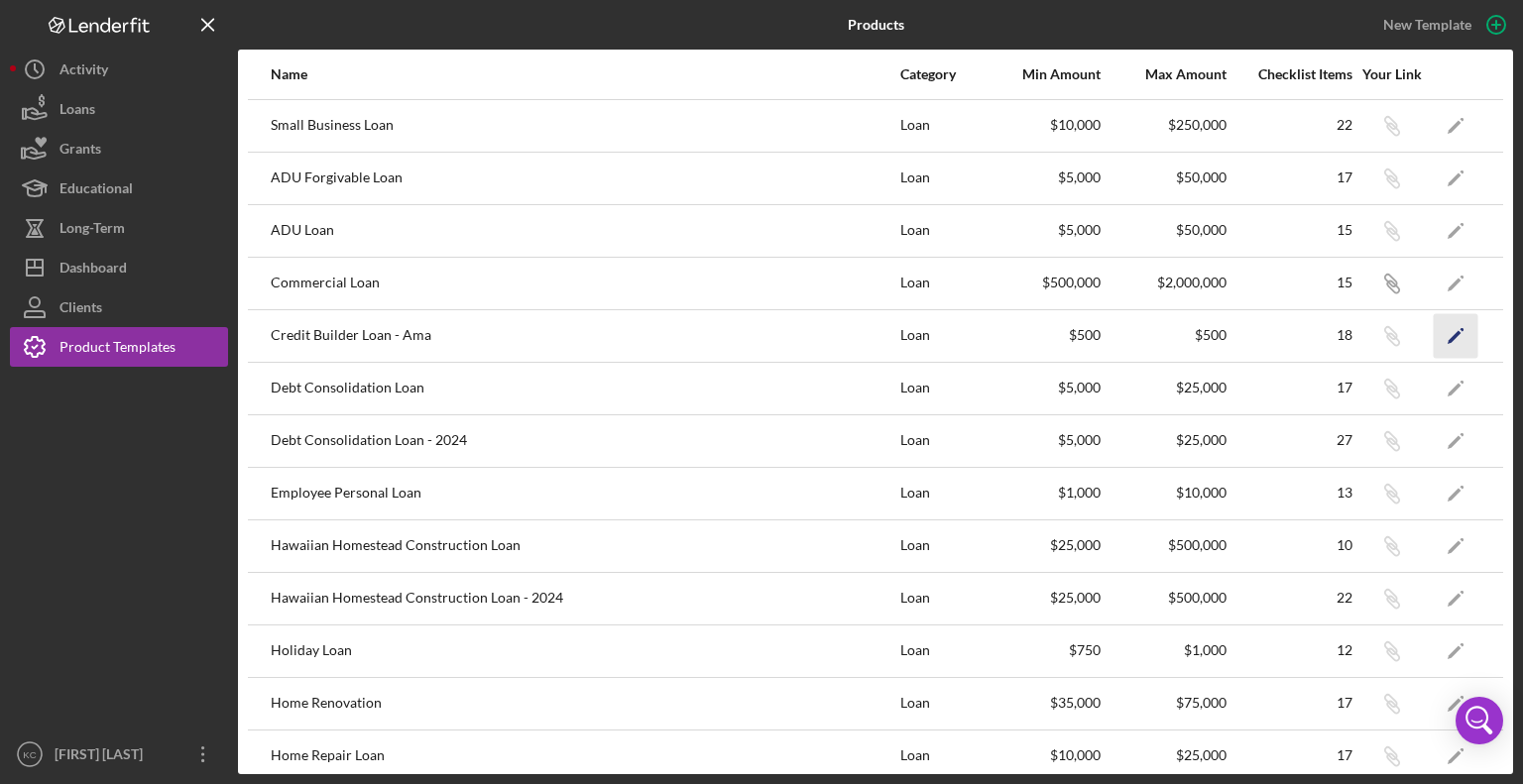 click on "Icon/Edit" 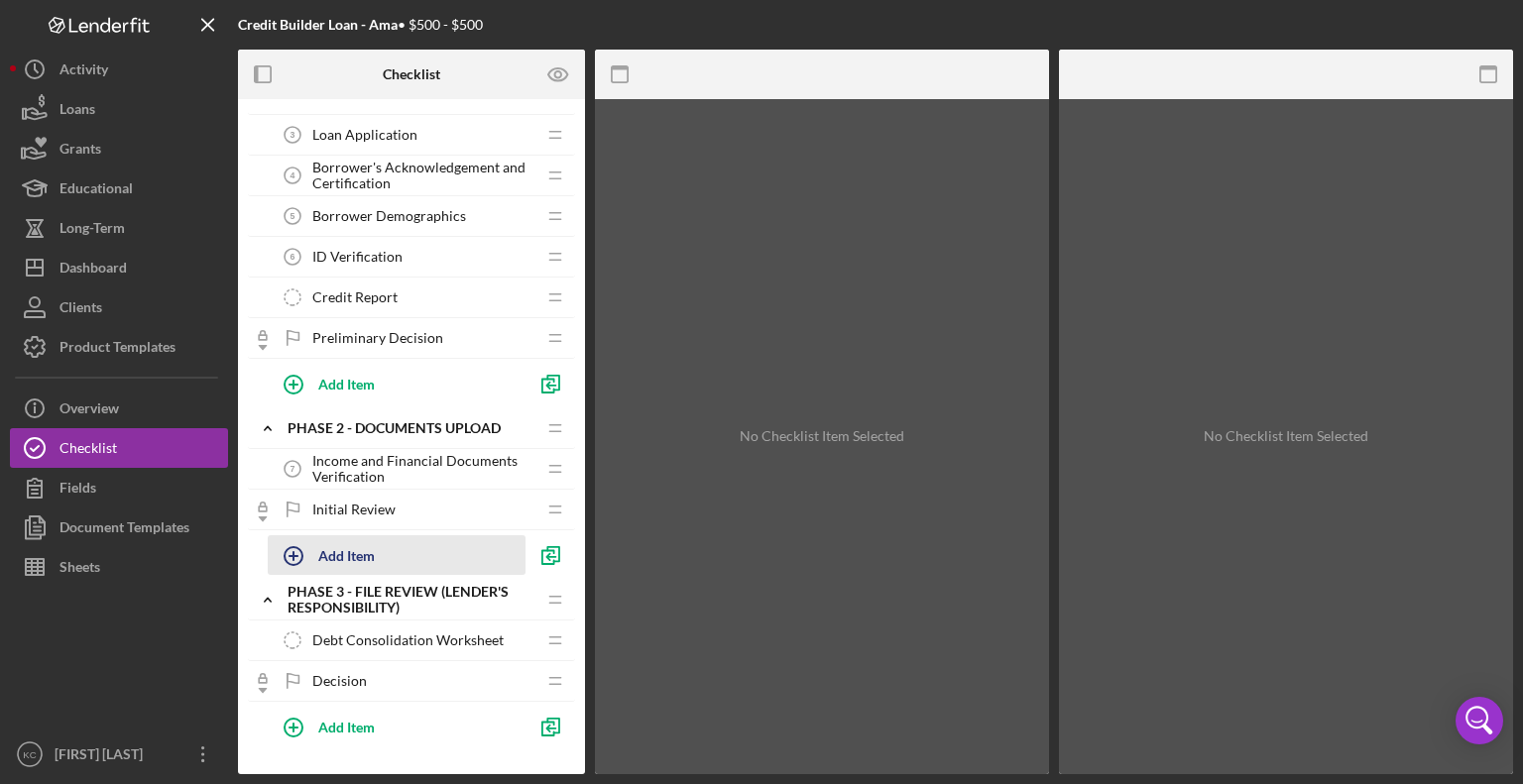 scroll, scrollTop: 0, scrollLeft: 0, axis: both 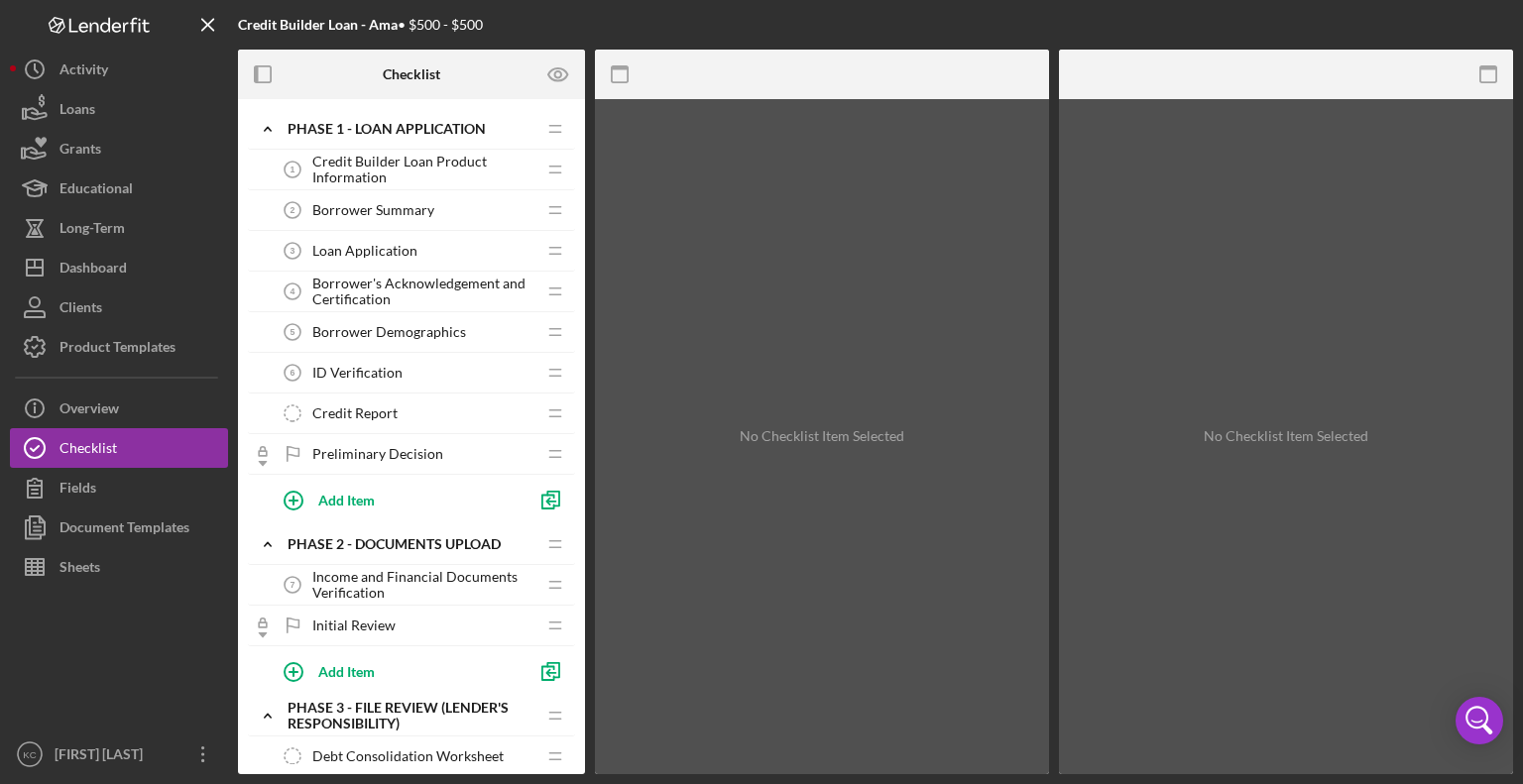 click on "Credit Builder Loan Product Information" at bounding box center (423, 169) 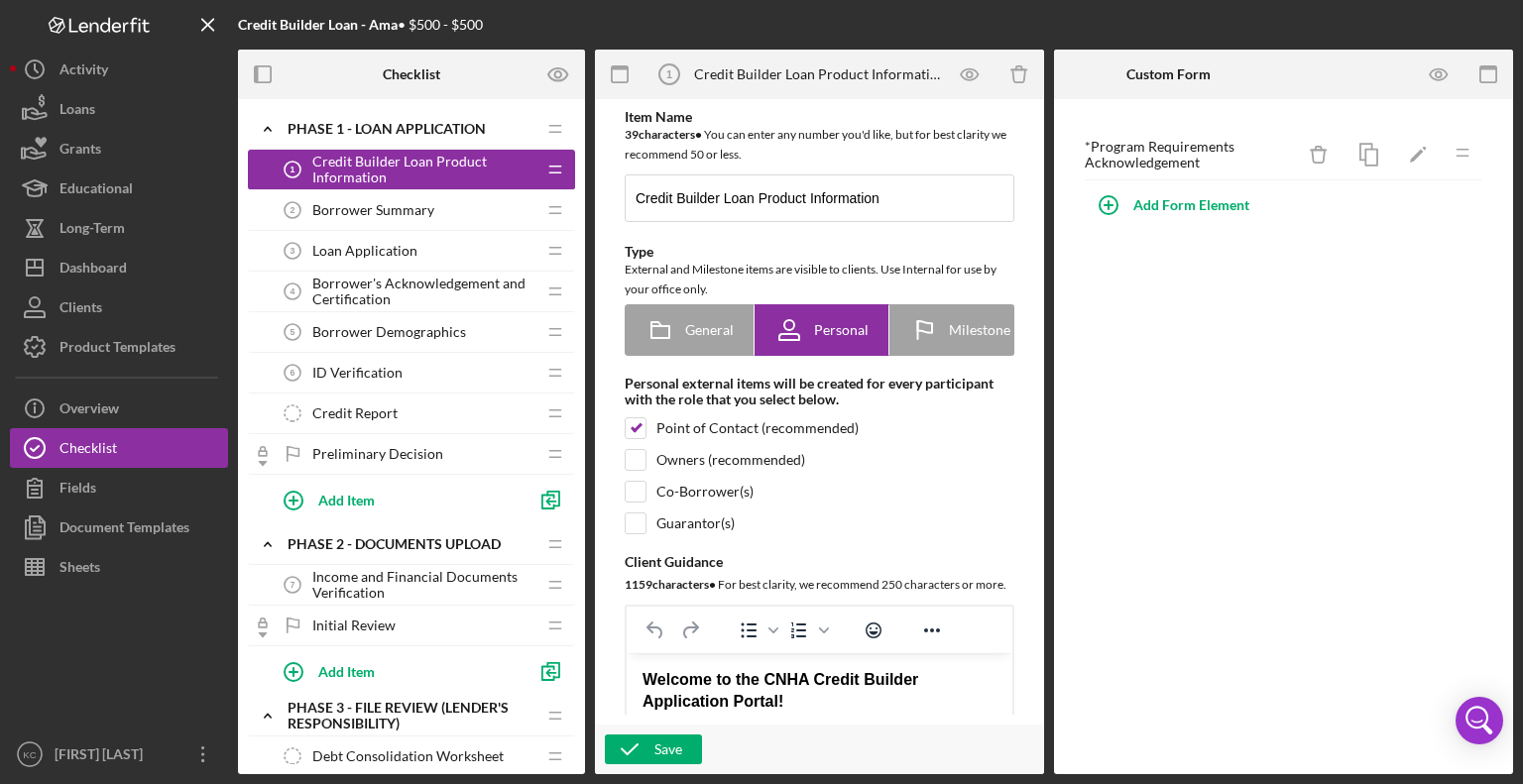 scroll, scrollTop: 0, scrollLeft: 0, axis: both 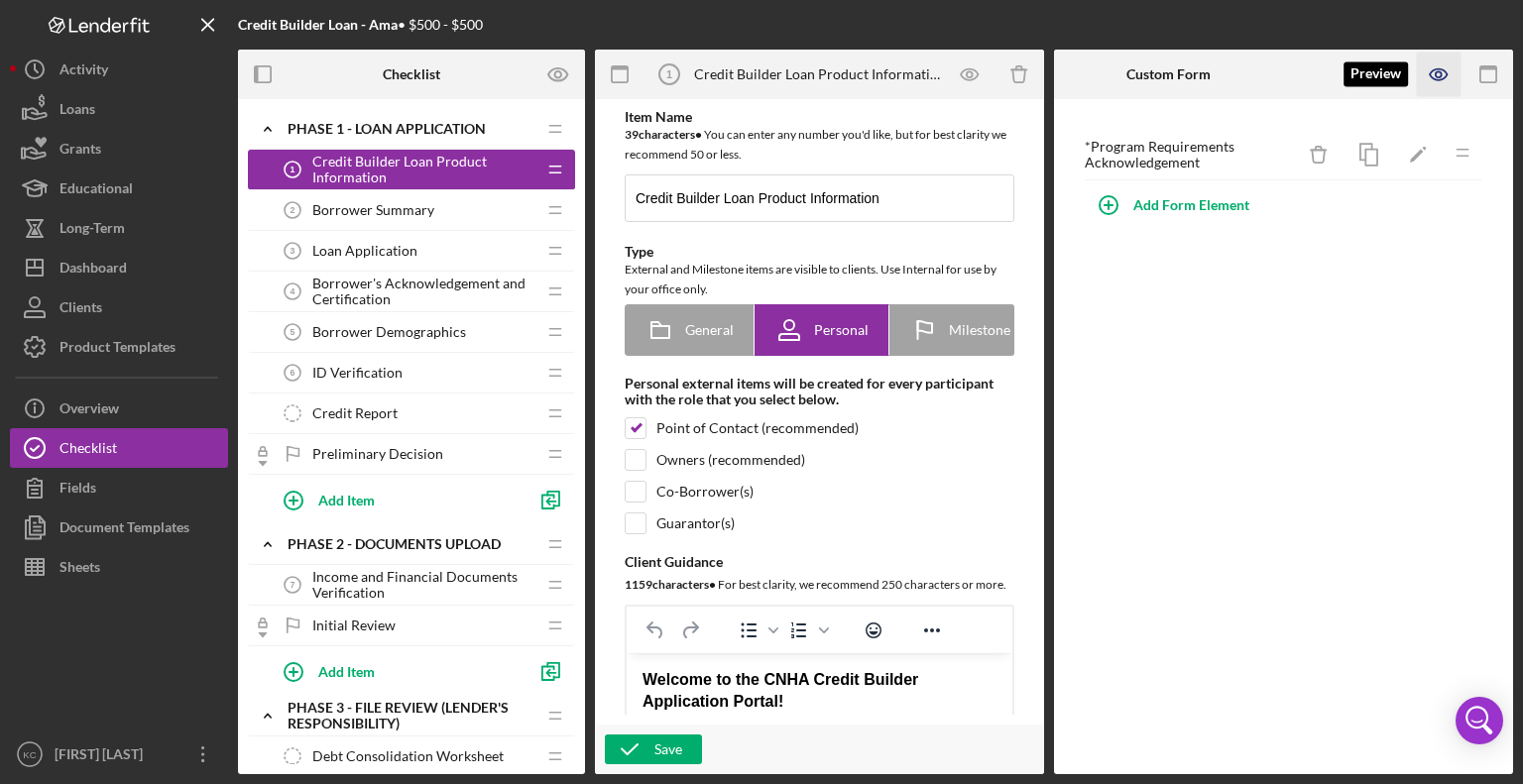 click 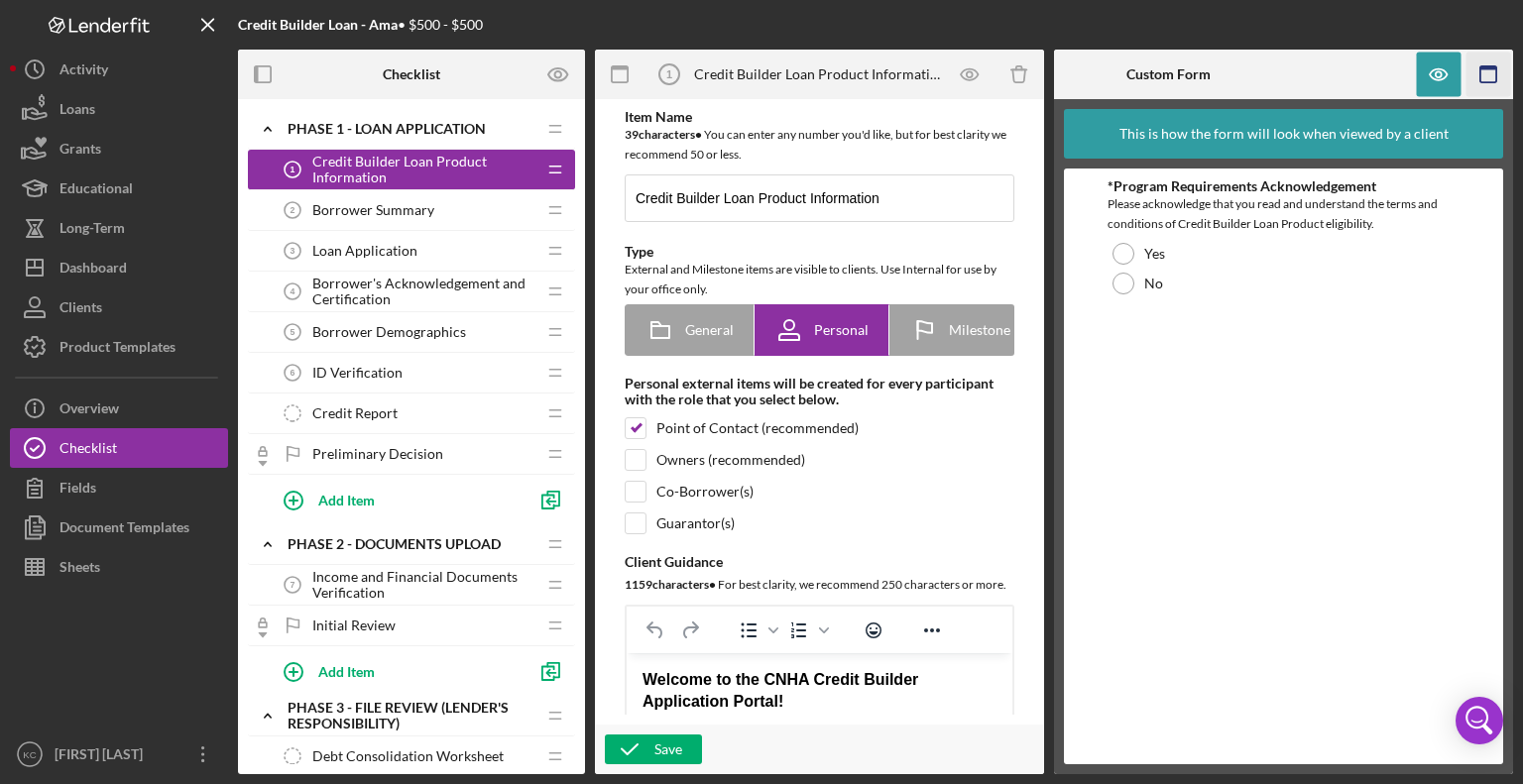 click 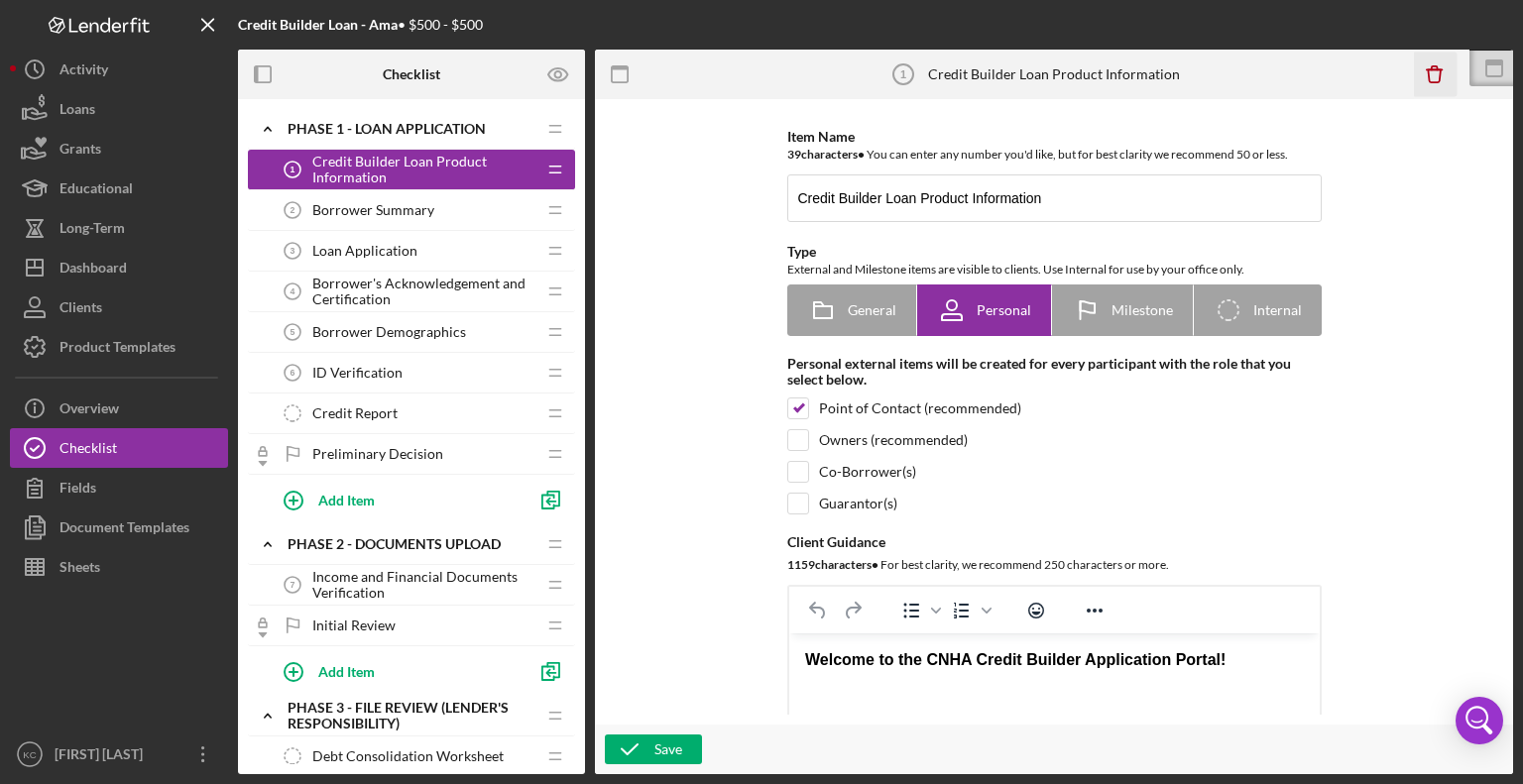 click on "Icon/Delete" 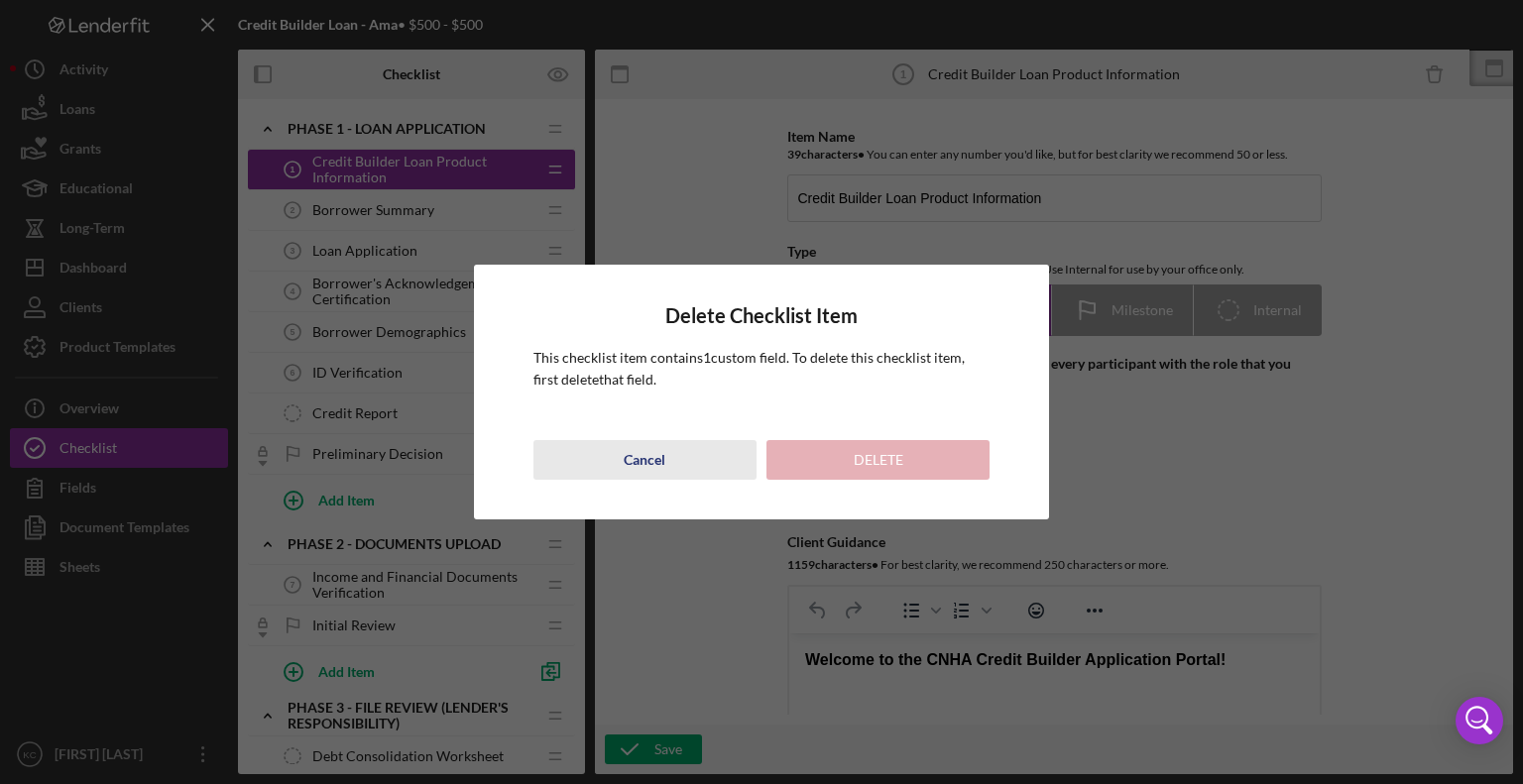 click on "Cancel" at bounding box center [644, 460] 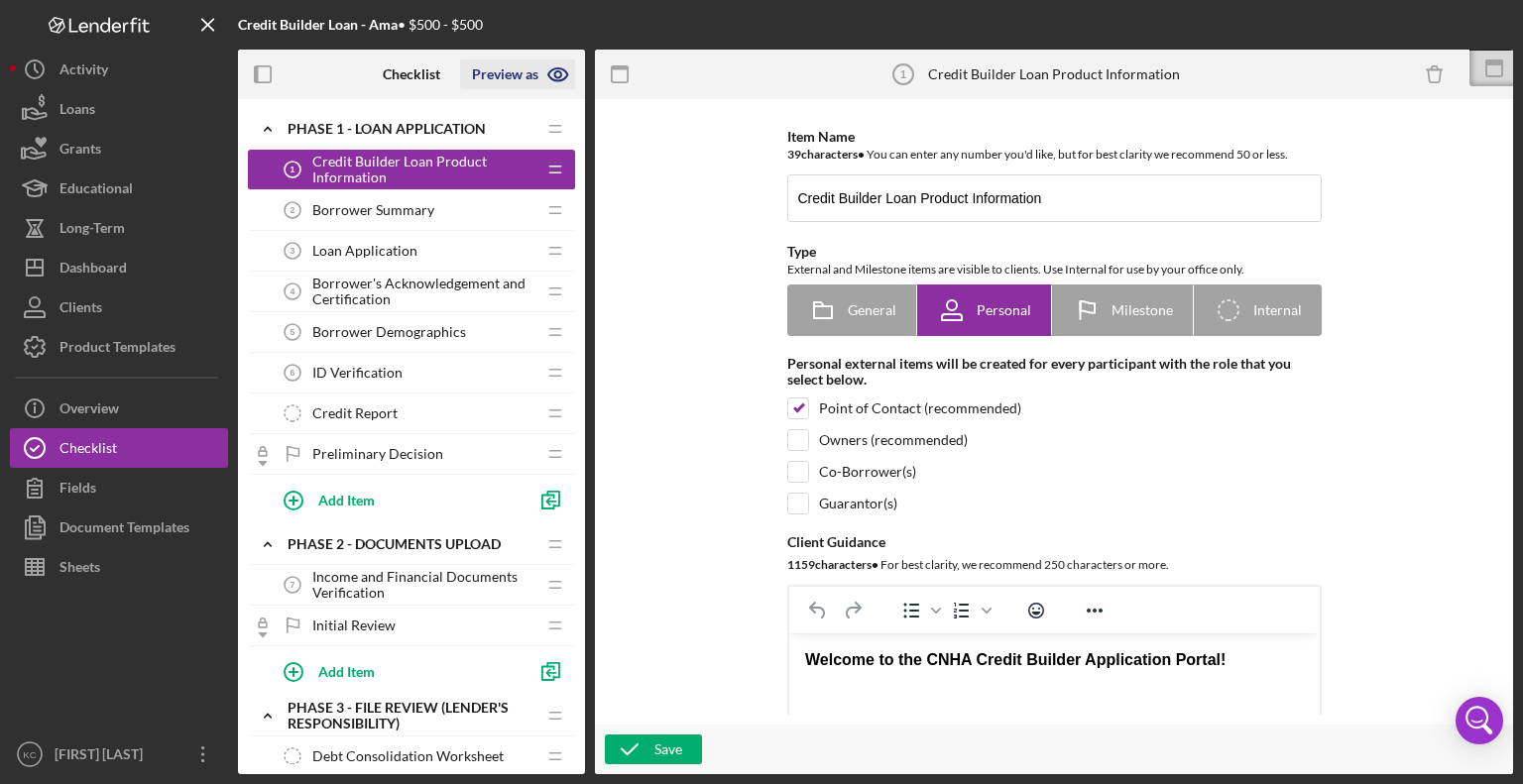 click 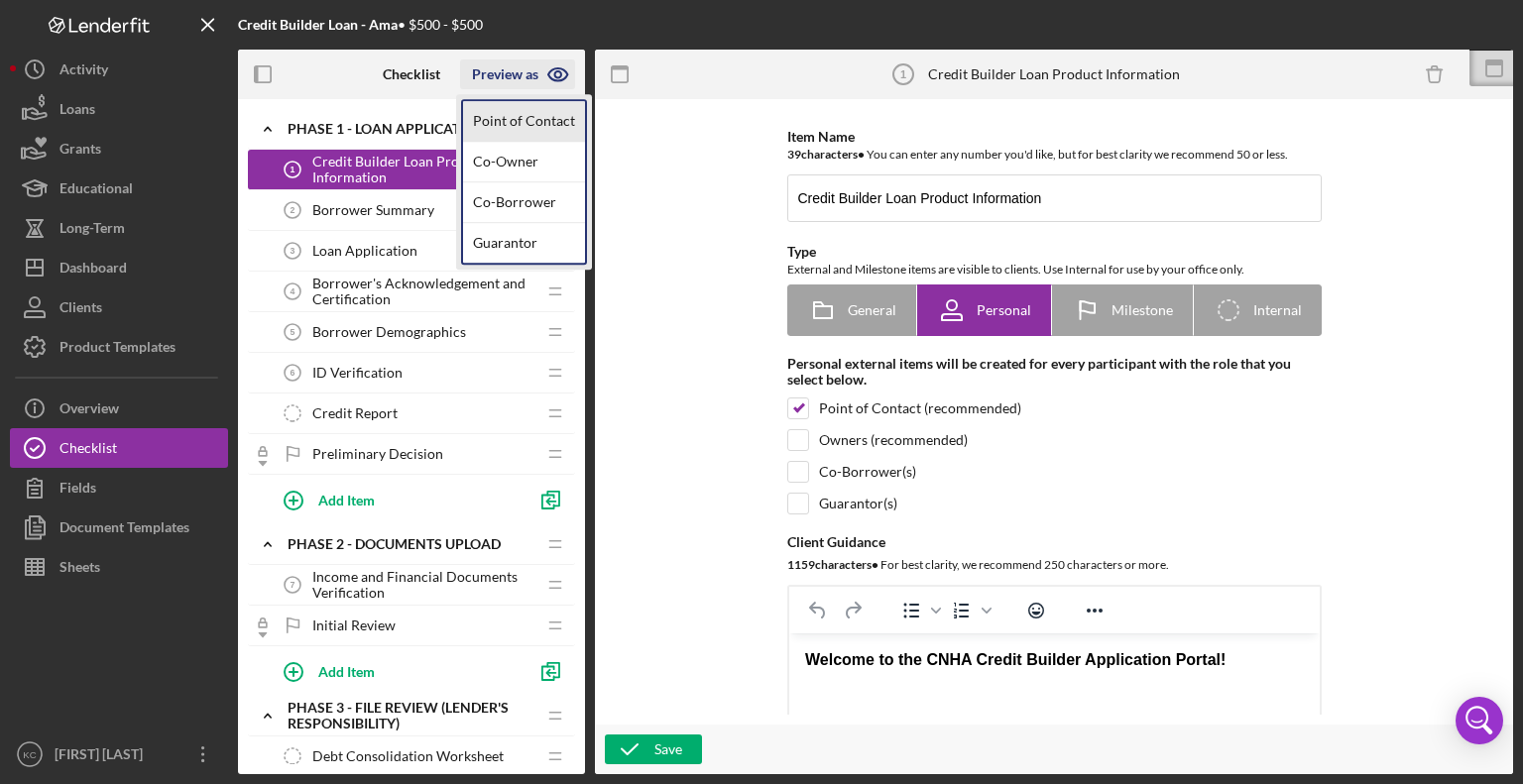 click on "Point of Contact" at bounding box center (524, 121) 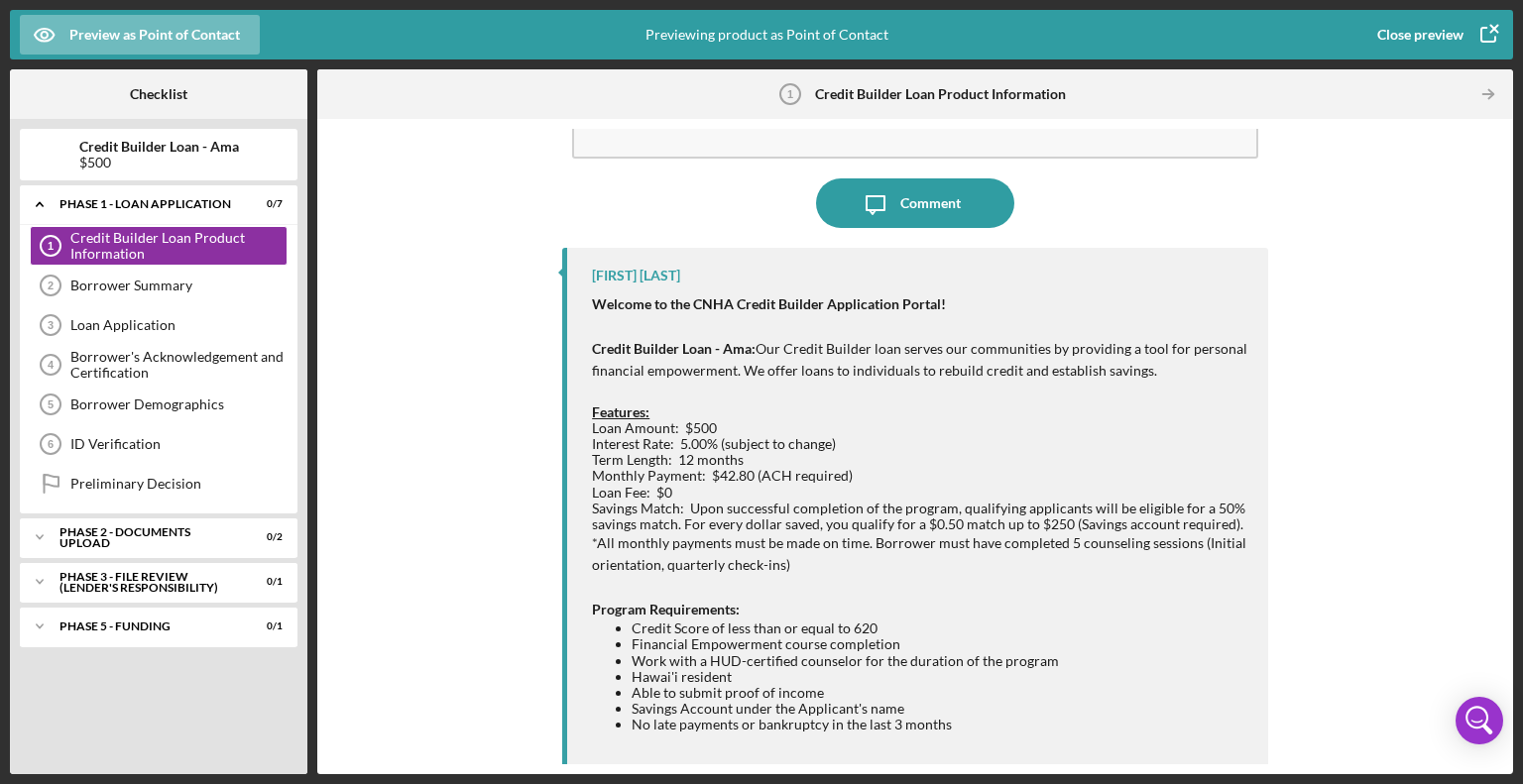 scroll, scrollTop: 218, scrollLeft: 0, axis: vertical 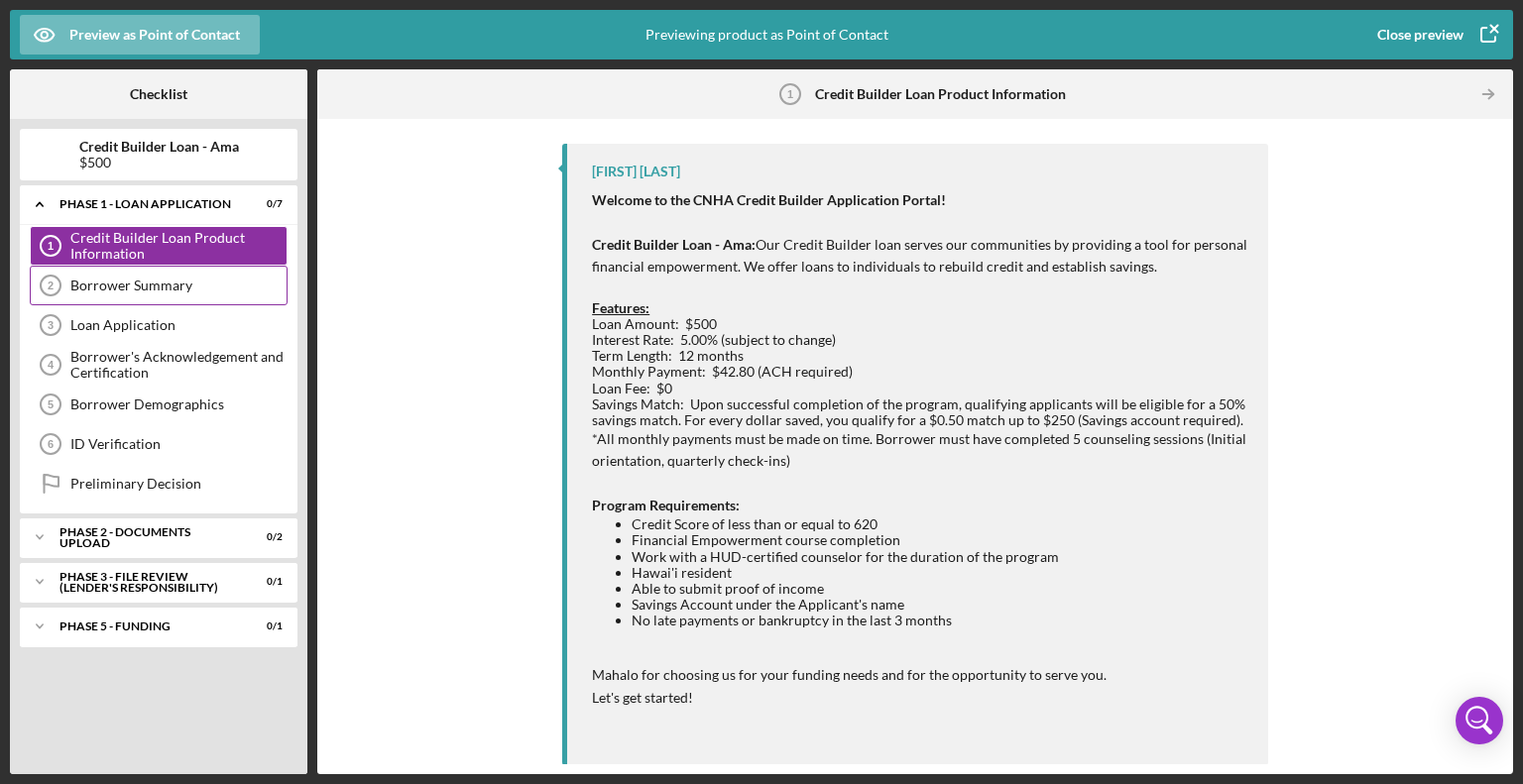 click on "Borrower Summary 2 Borrower Summary" at bounding box center [159, 285] 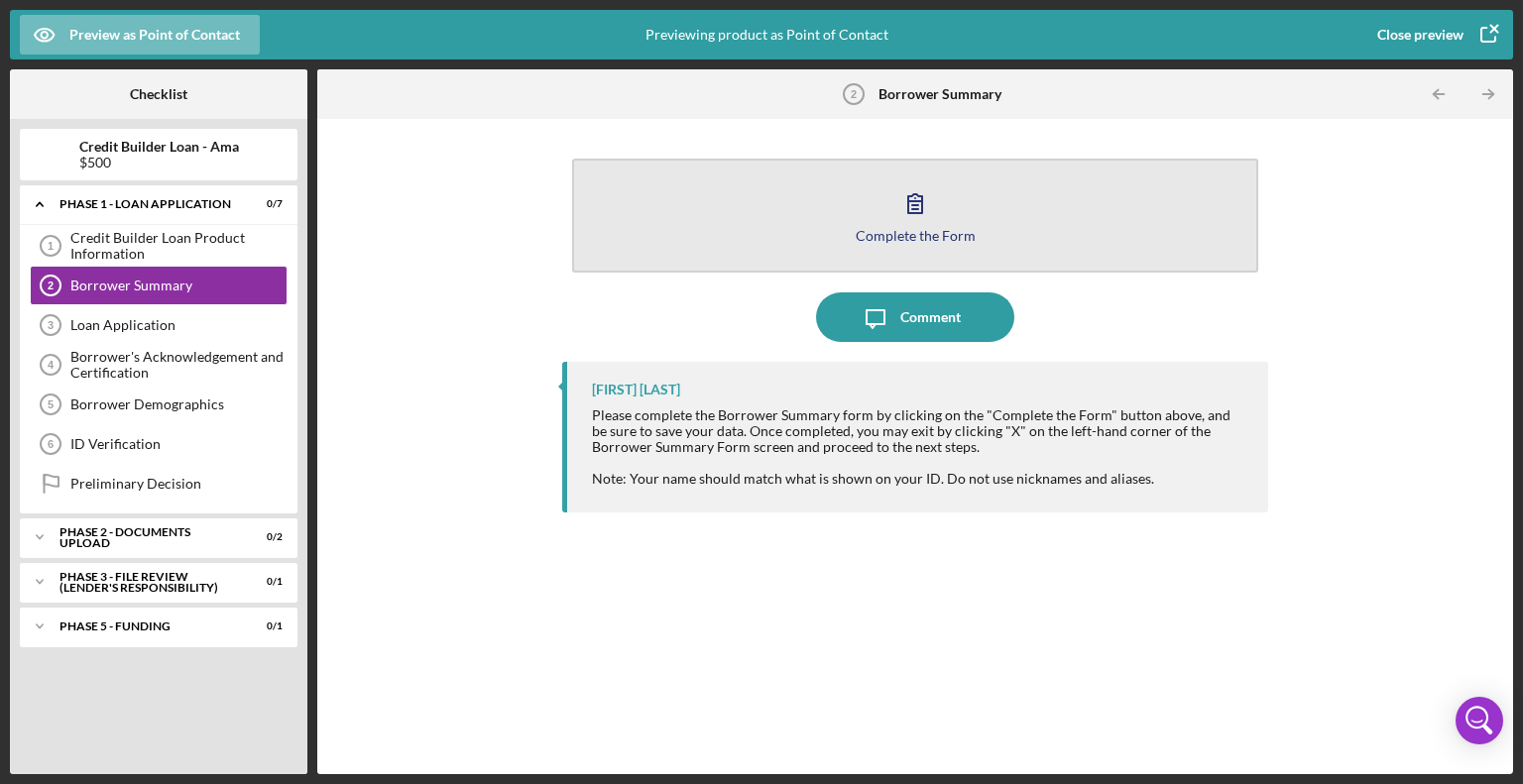 click on "Complete the Form Form" at bounding box center [915, 215] 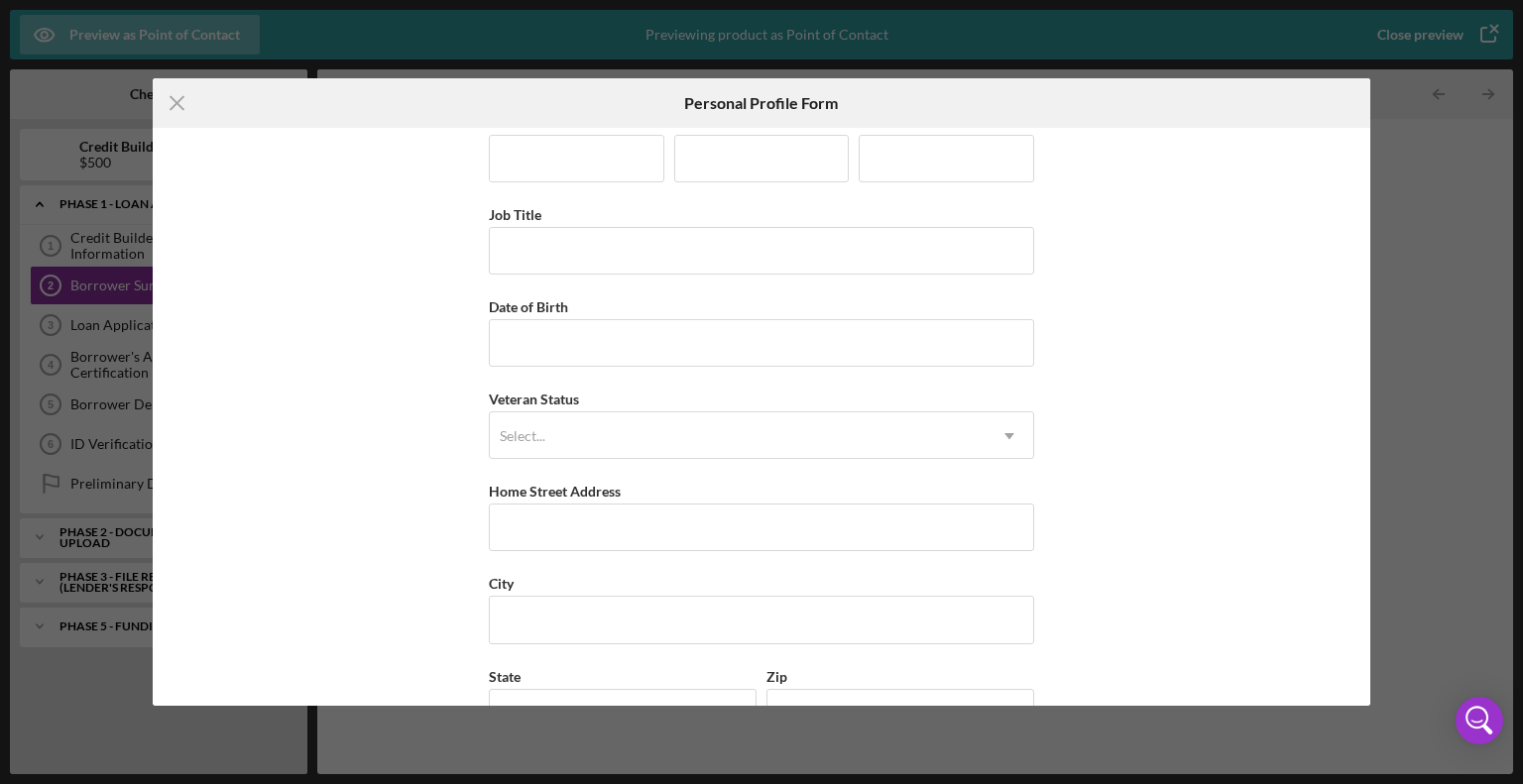 scroll, scrollTop: 0, scrollLeft: 0, axis: both 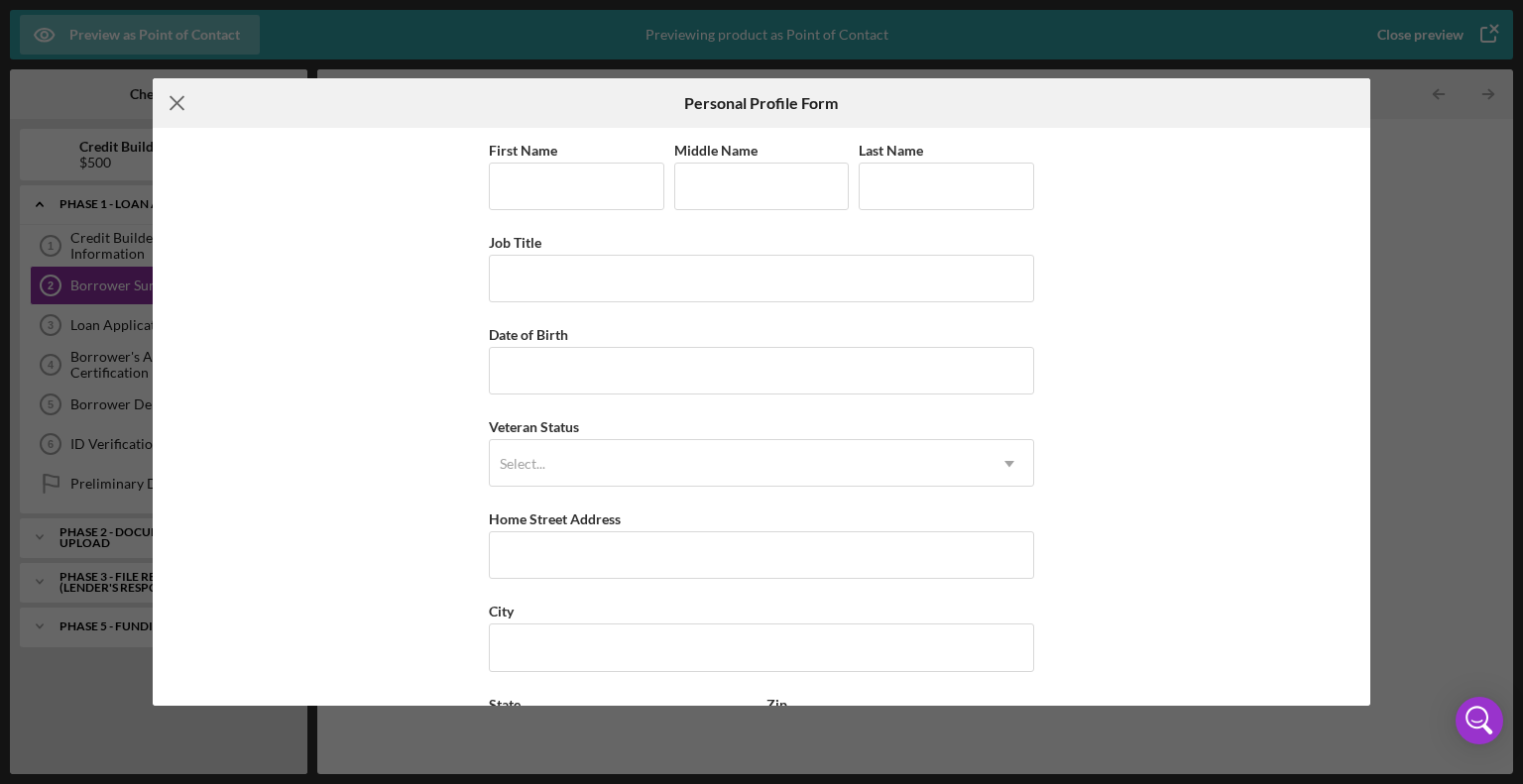 click on "Icon/Menu Close" 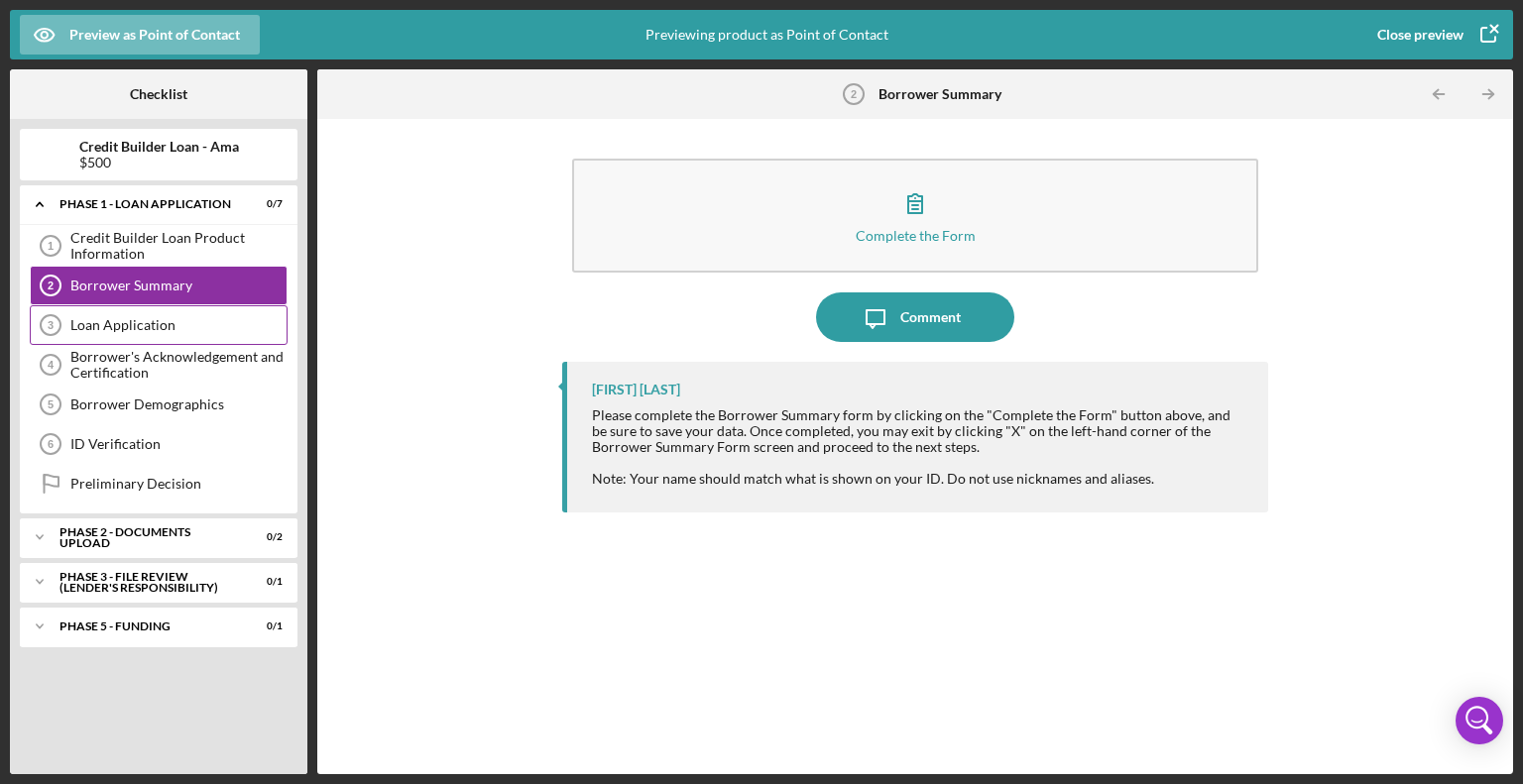 click on "Loan Application" at bounding box center (178, 325) 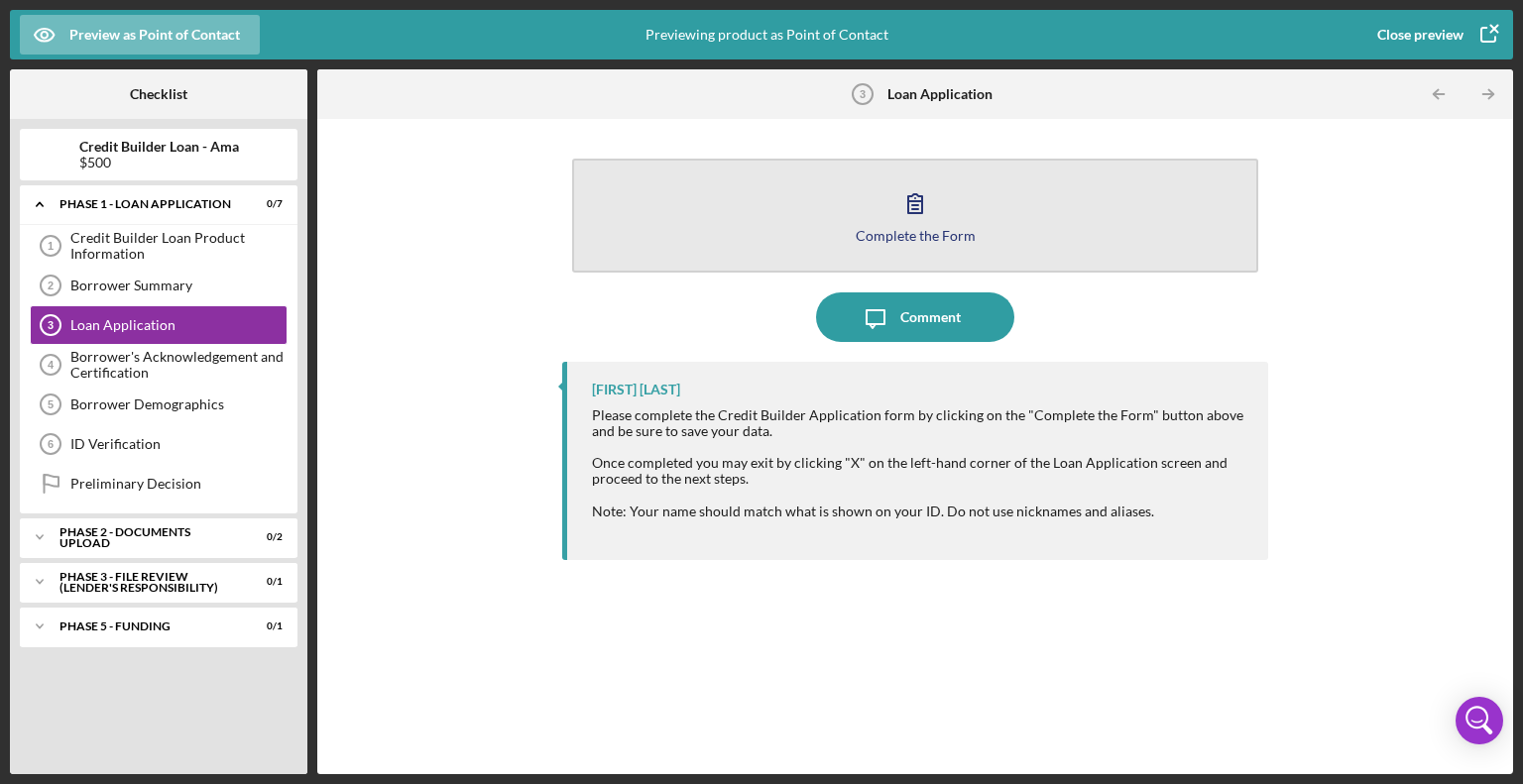 click 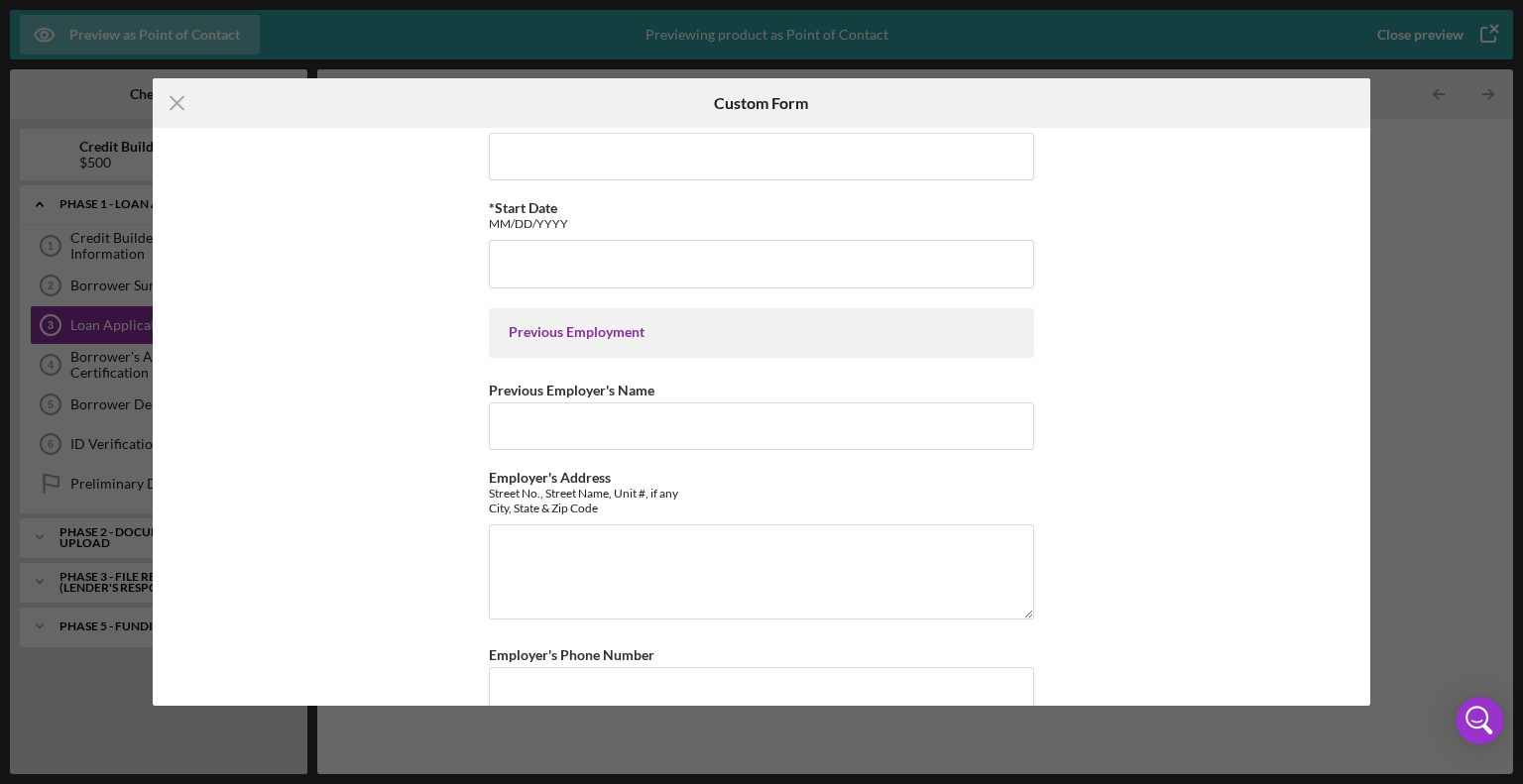 scroll, scrollTop: 2181, scrollLeft: 0, axis: vertical 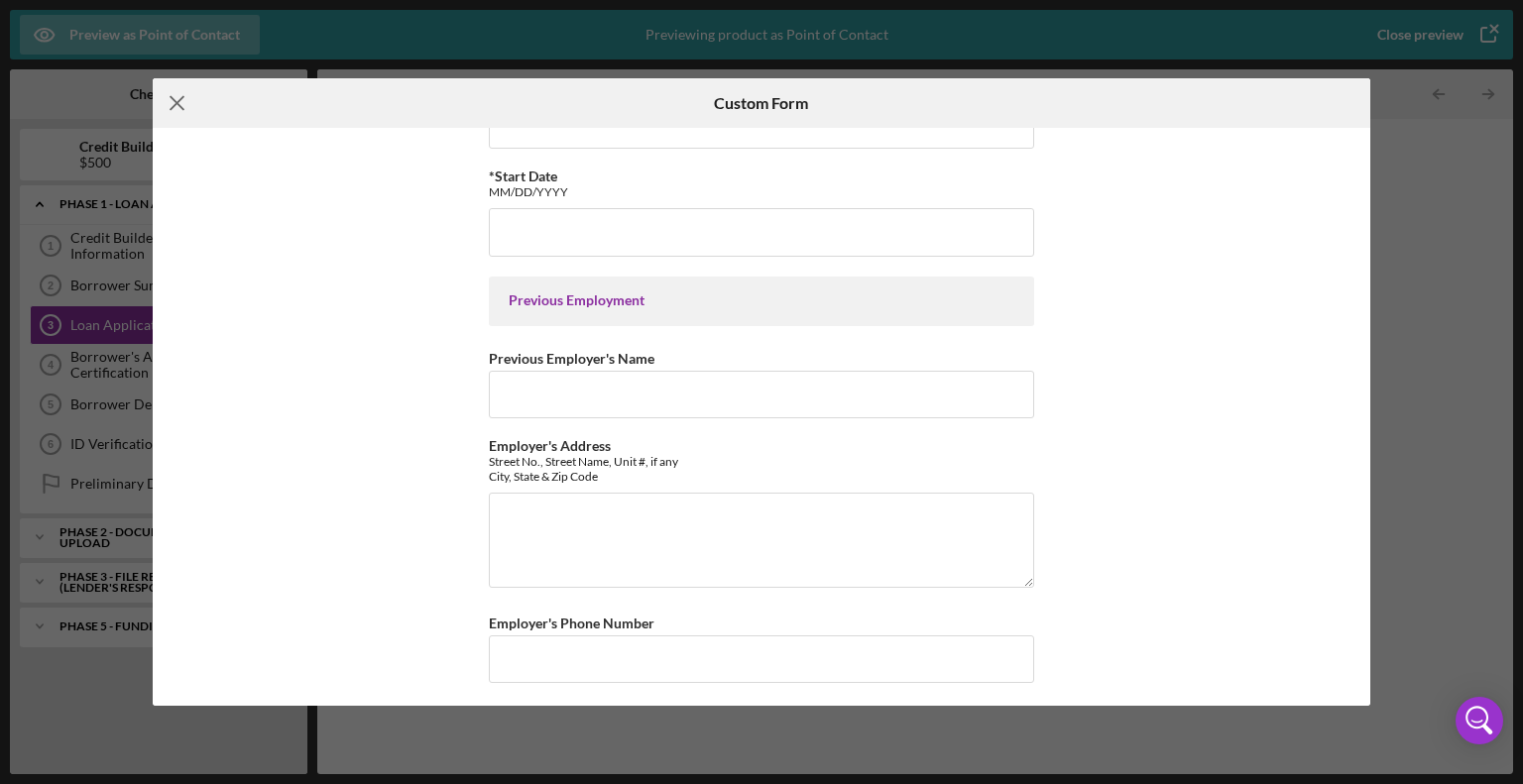 drag, startPoint x: 181, startPoint y: 111, endPoint x: 194, endPoint y: 118, distance: 14.764823 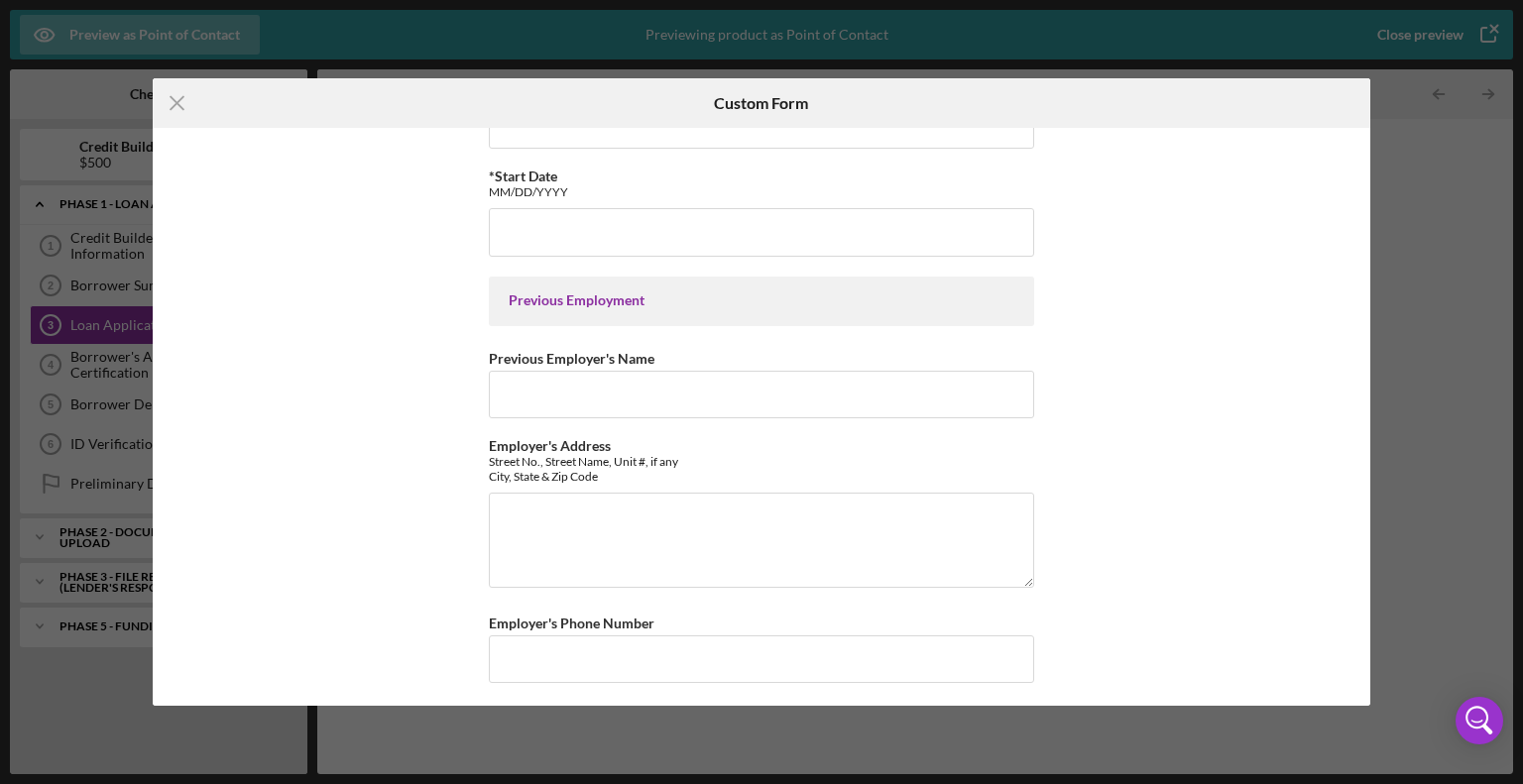 click on "Icon/Menu Close" 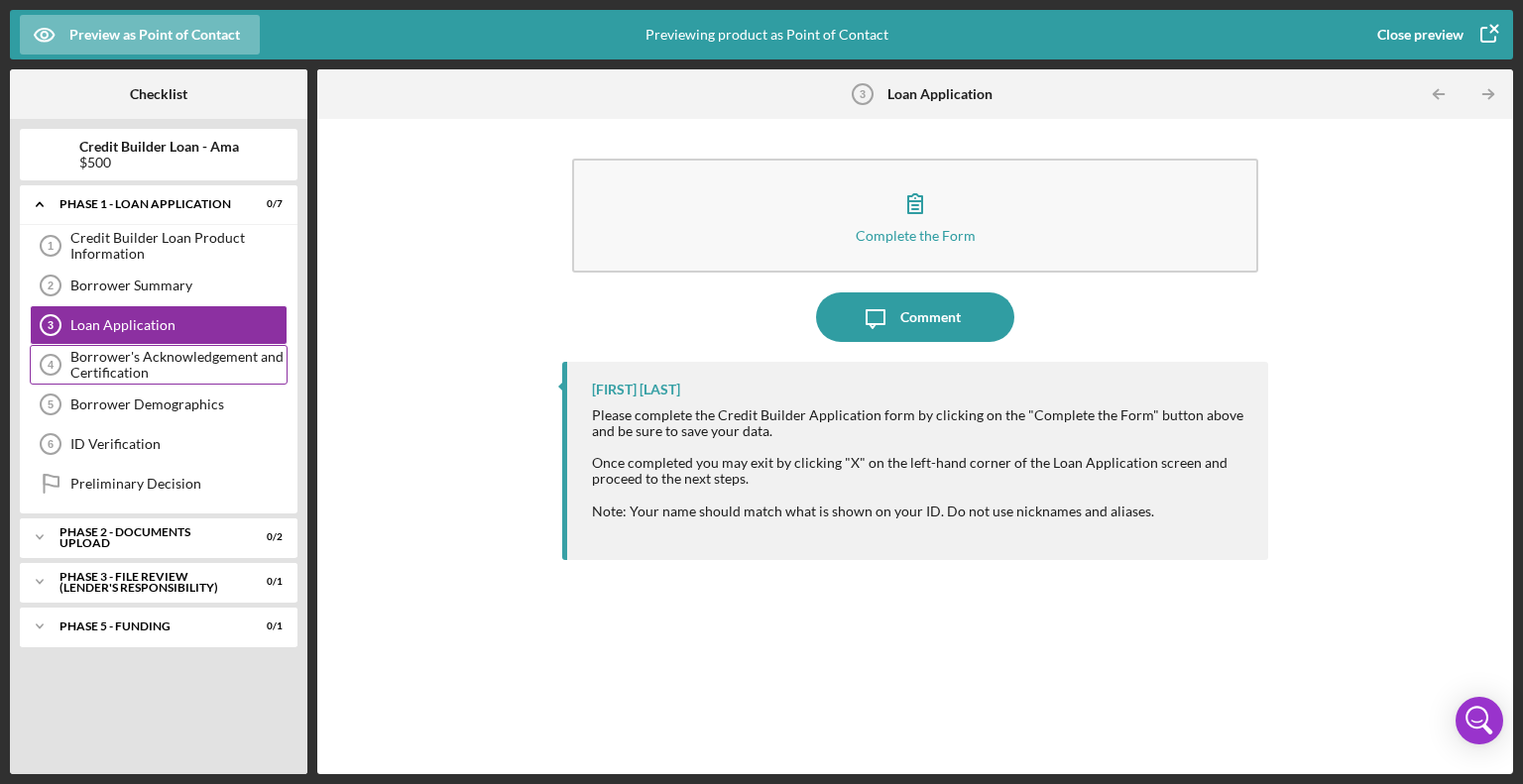 click on "Borrower's Acknowledgement and Certification" at bounding box center (178, 365) 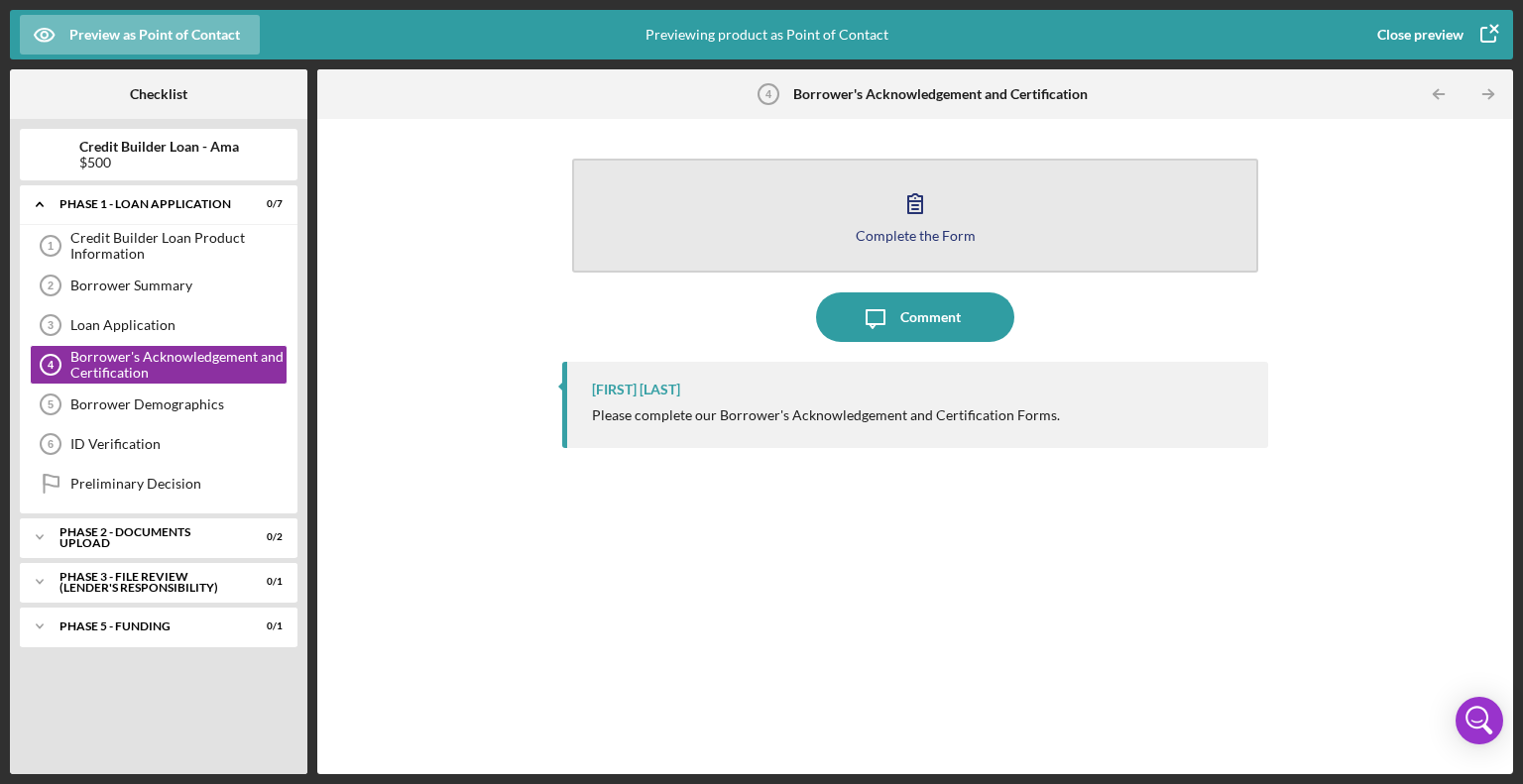 click 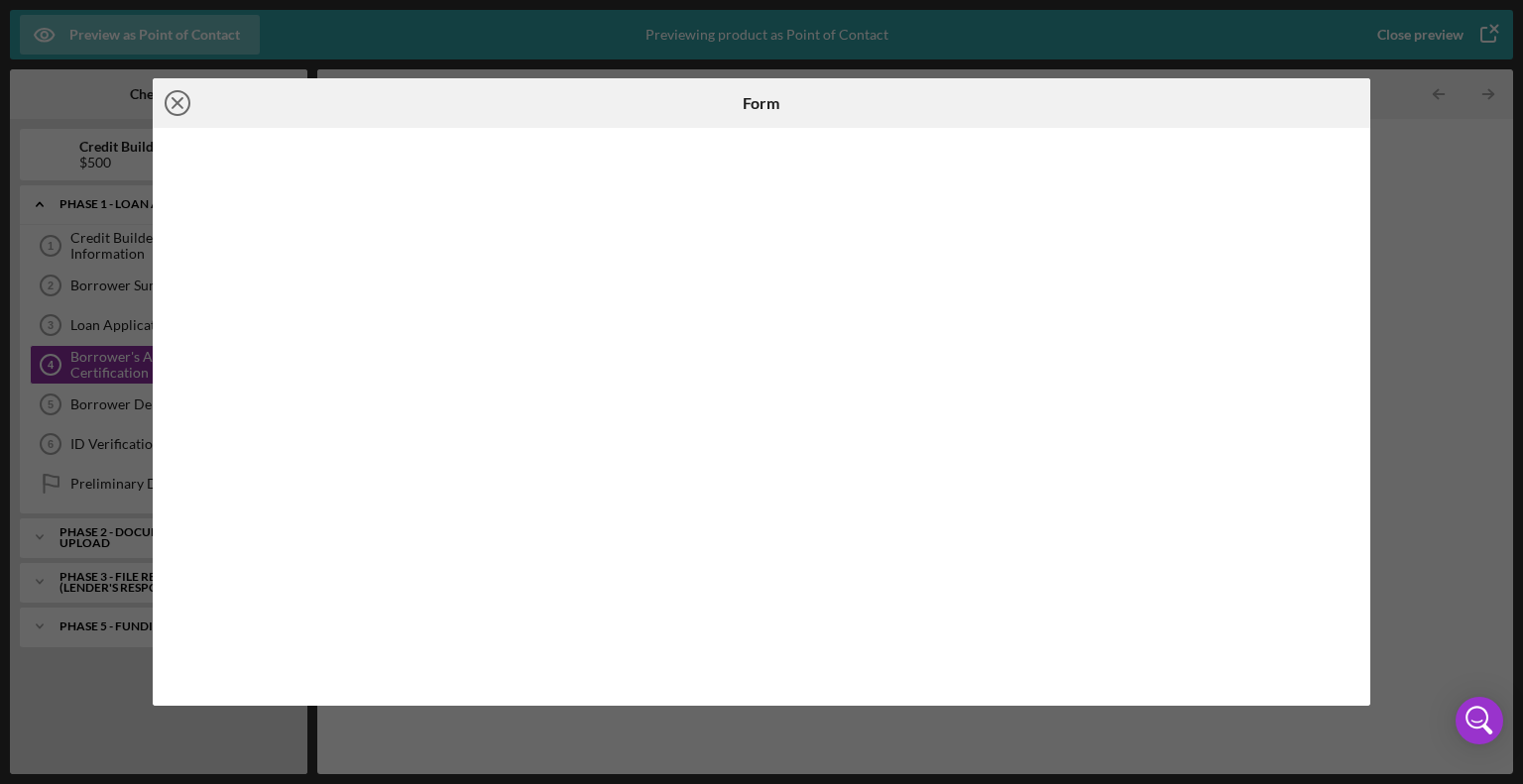 click on "Icon/Close" 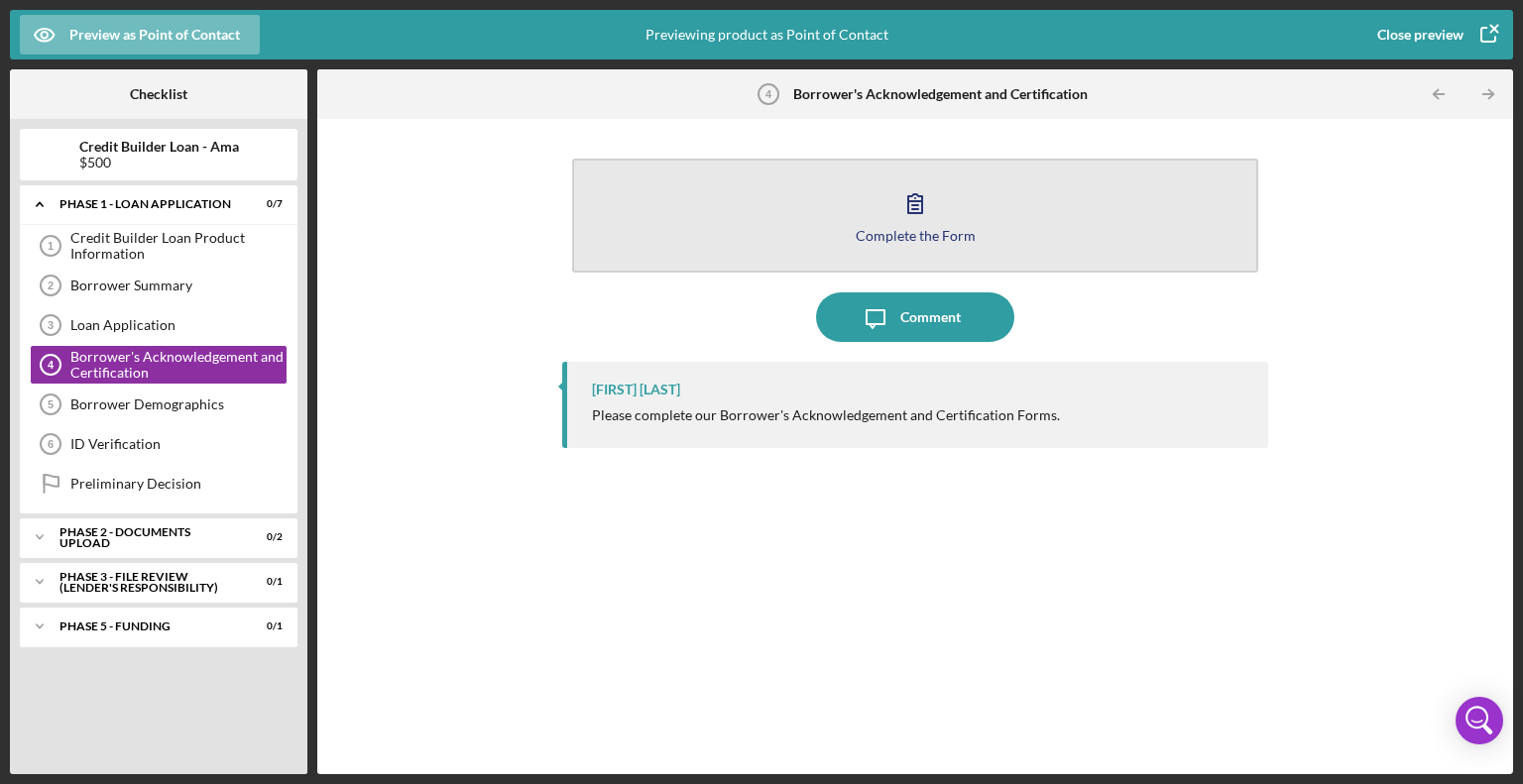 click on "Complete the Form Form" at bounding box center [915, 215] 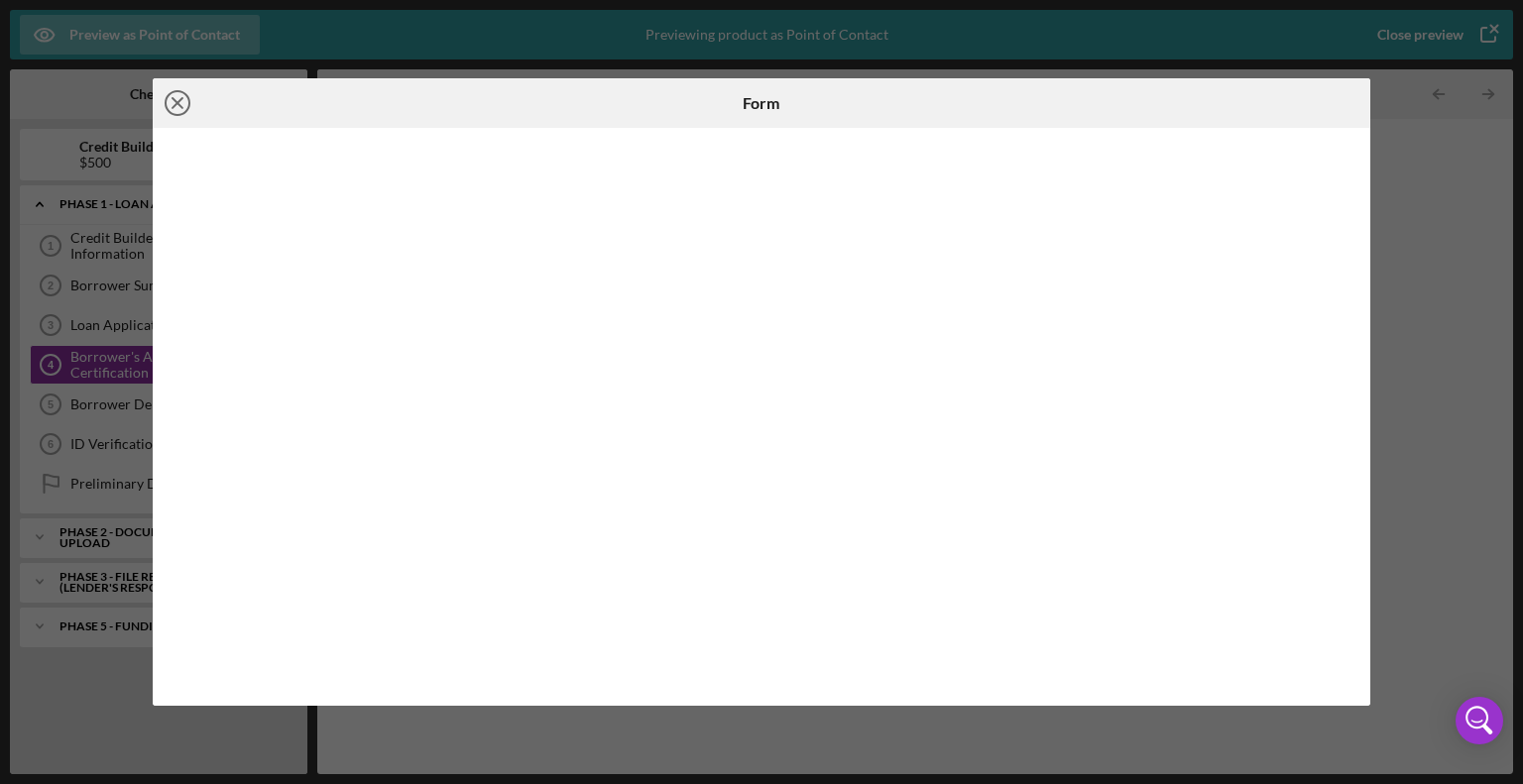 click on "Icon/Close" 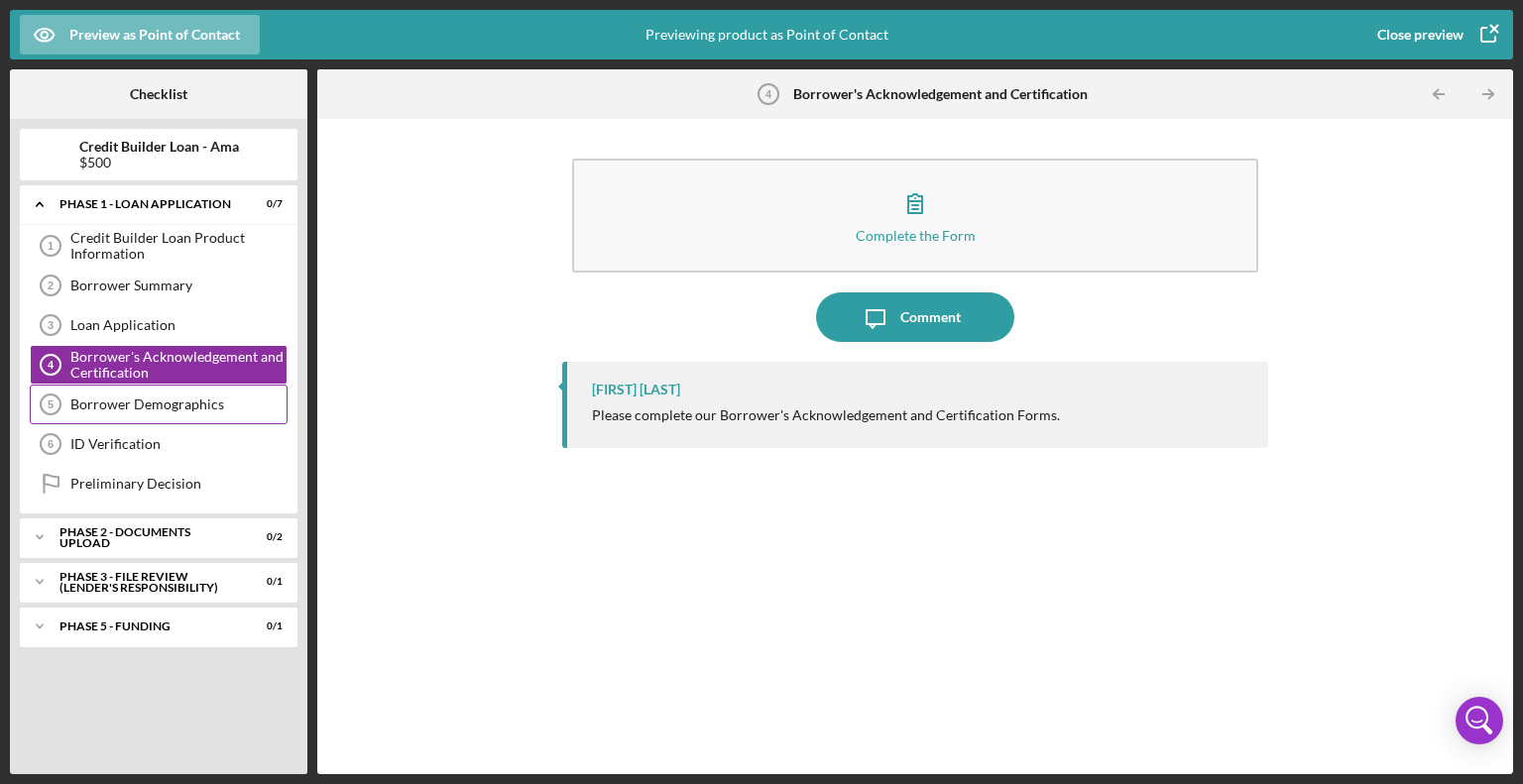 click on "Borrower Demographics" at bounding box center [178, 404] 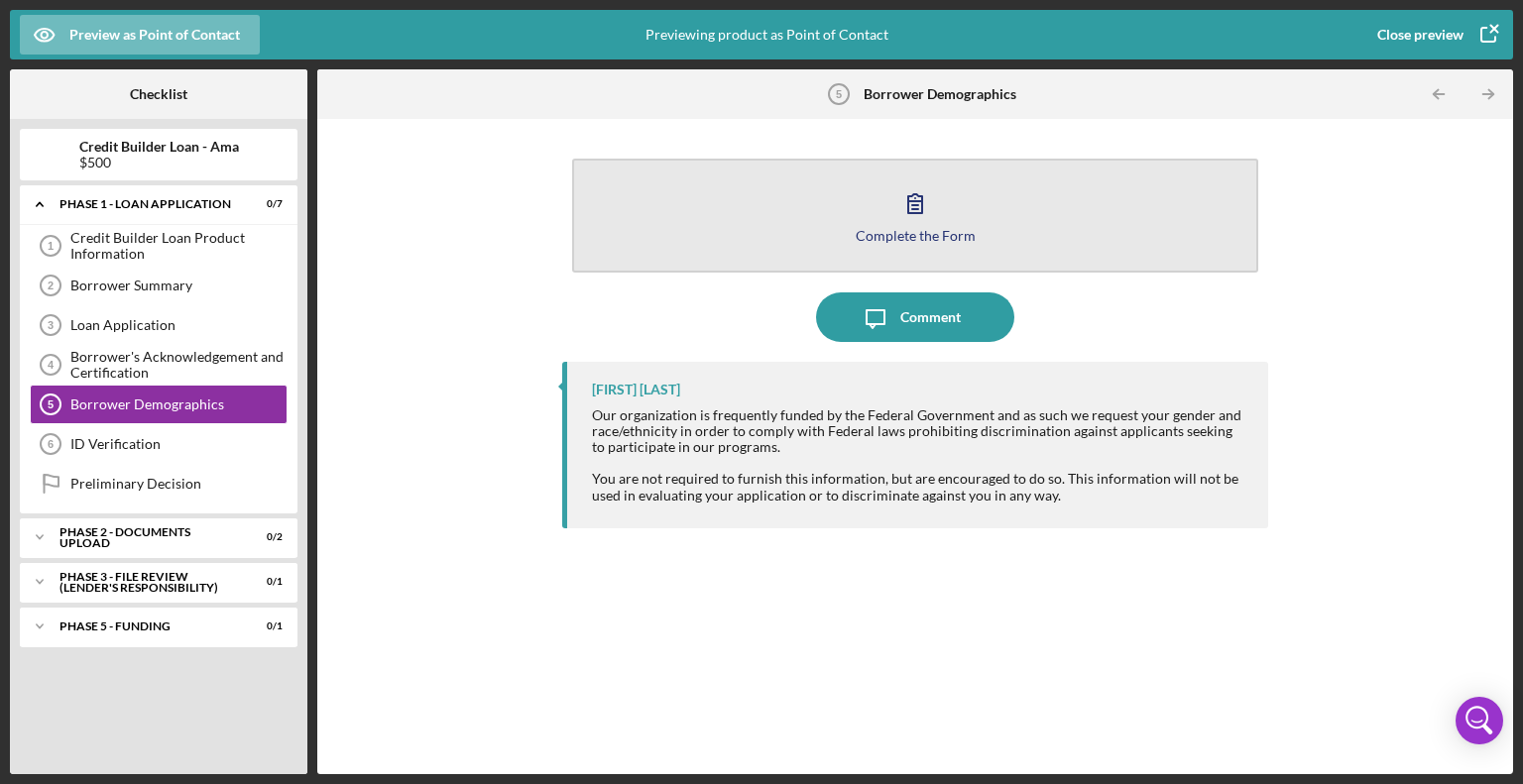 click on "Complete the Form Form" at bounding box center [915, 215] 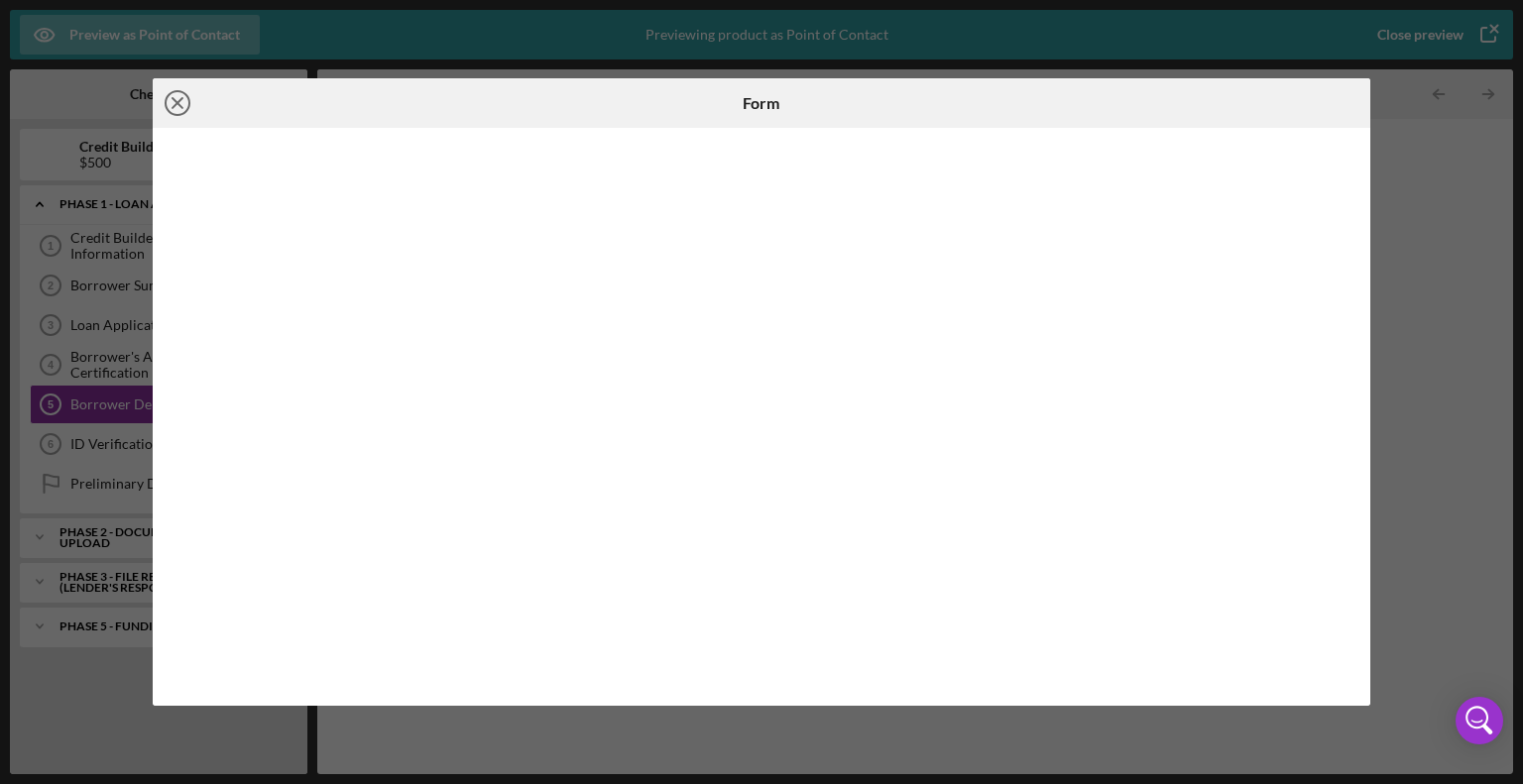 click 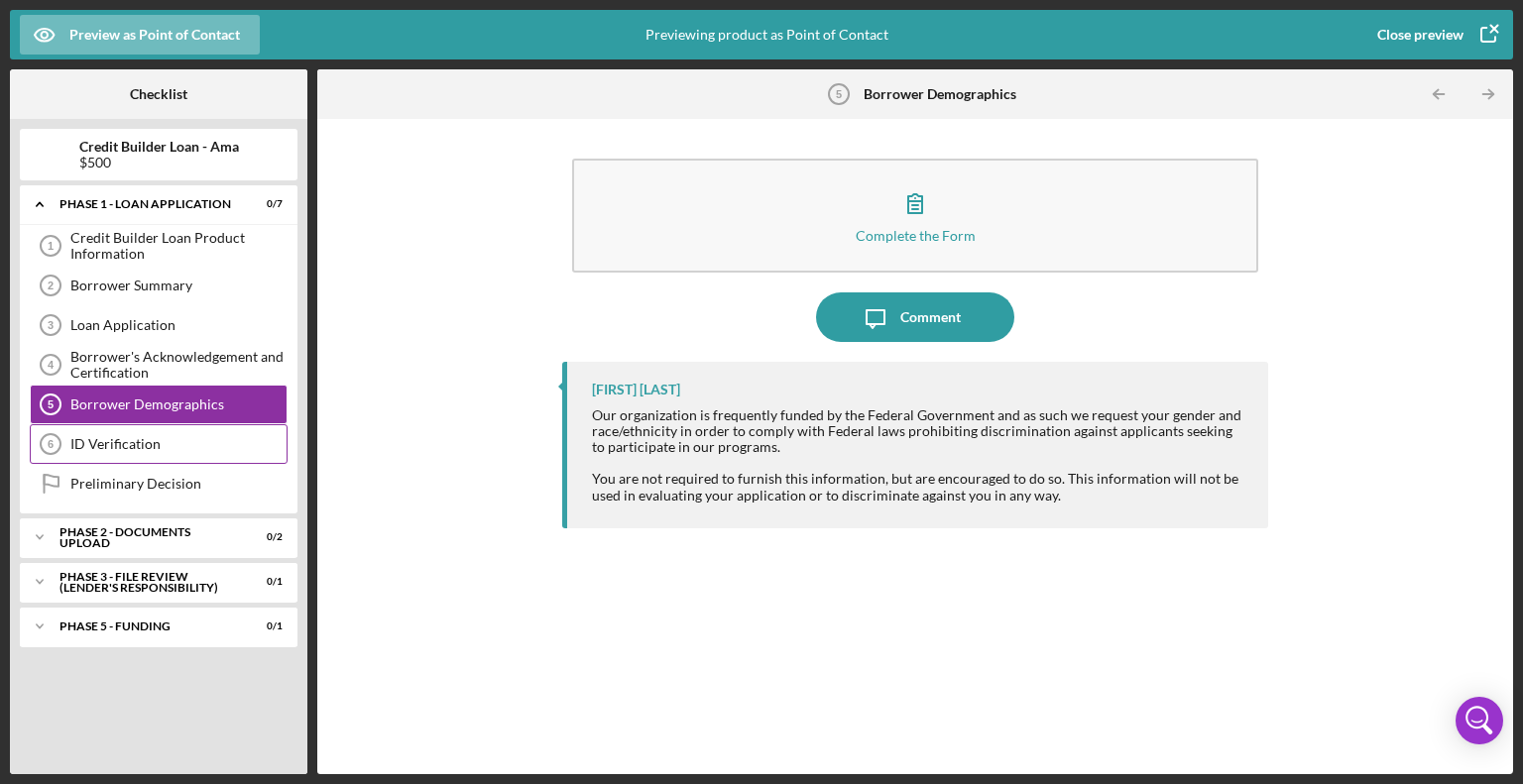 click on "ID Verification" at bounding box center (178, 444) 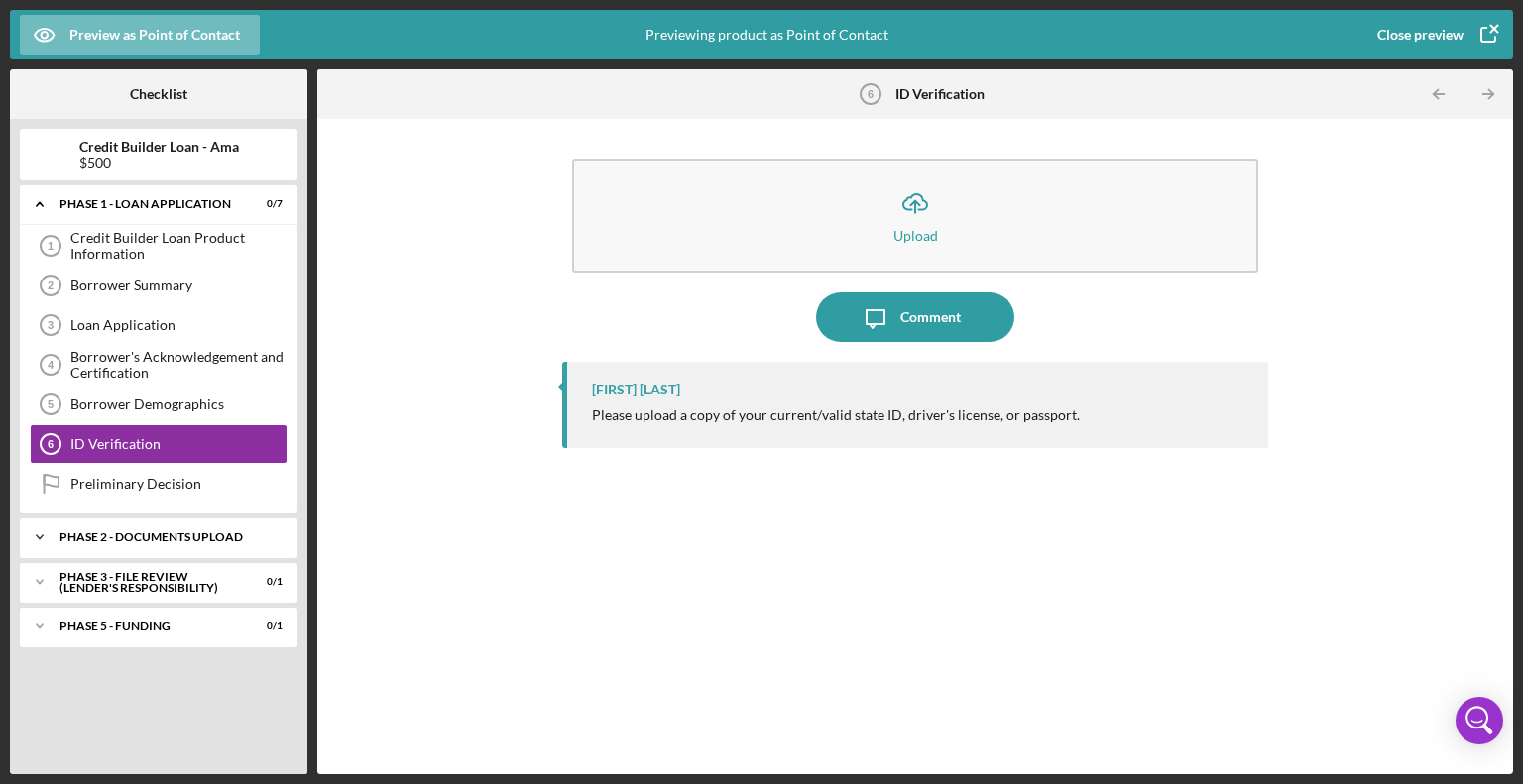 click on "Icon/Expander" 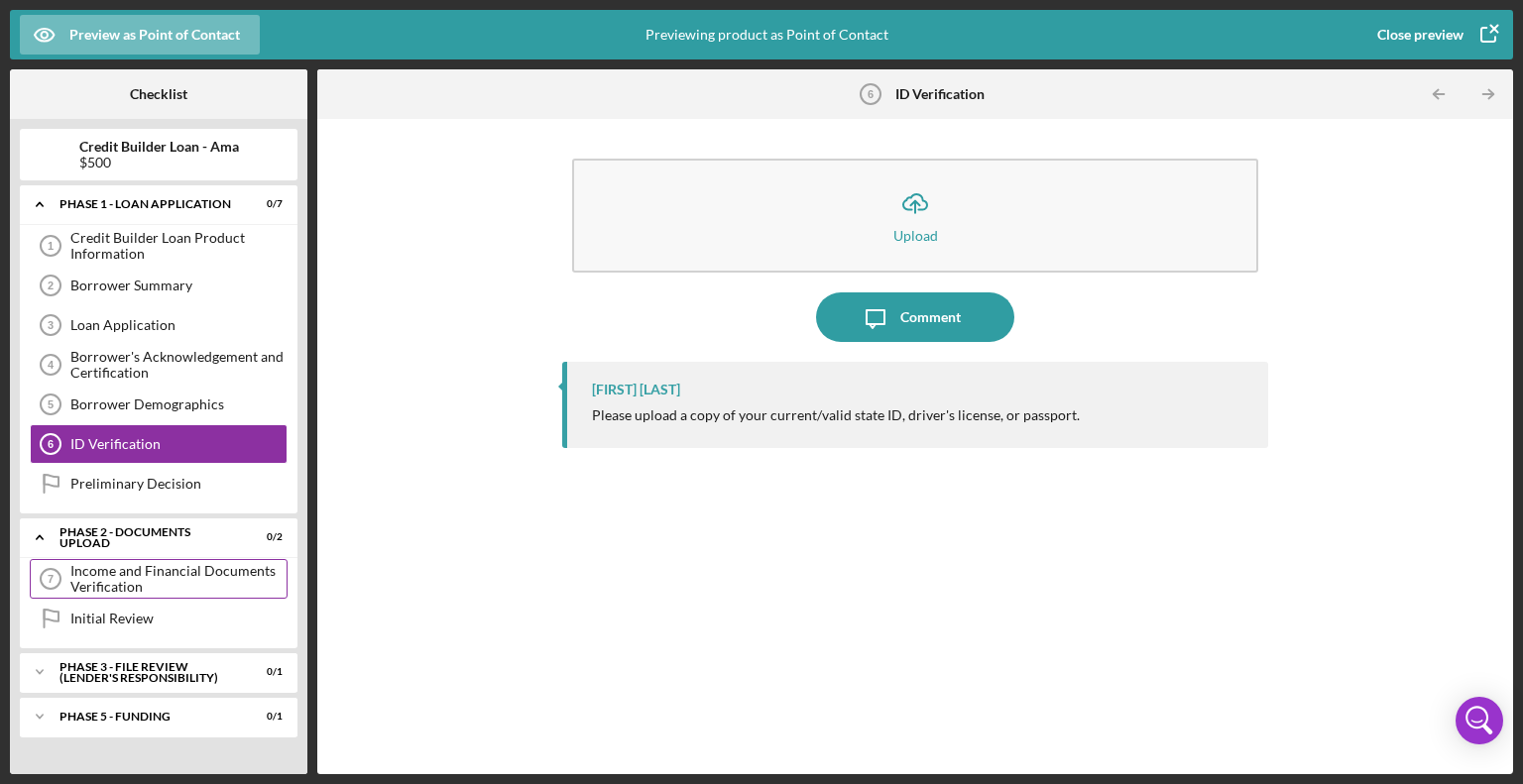 click on "Income and Financial Documents Verification" at bounding box center (178, 579) 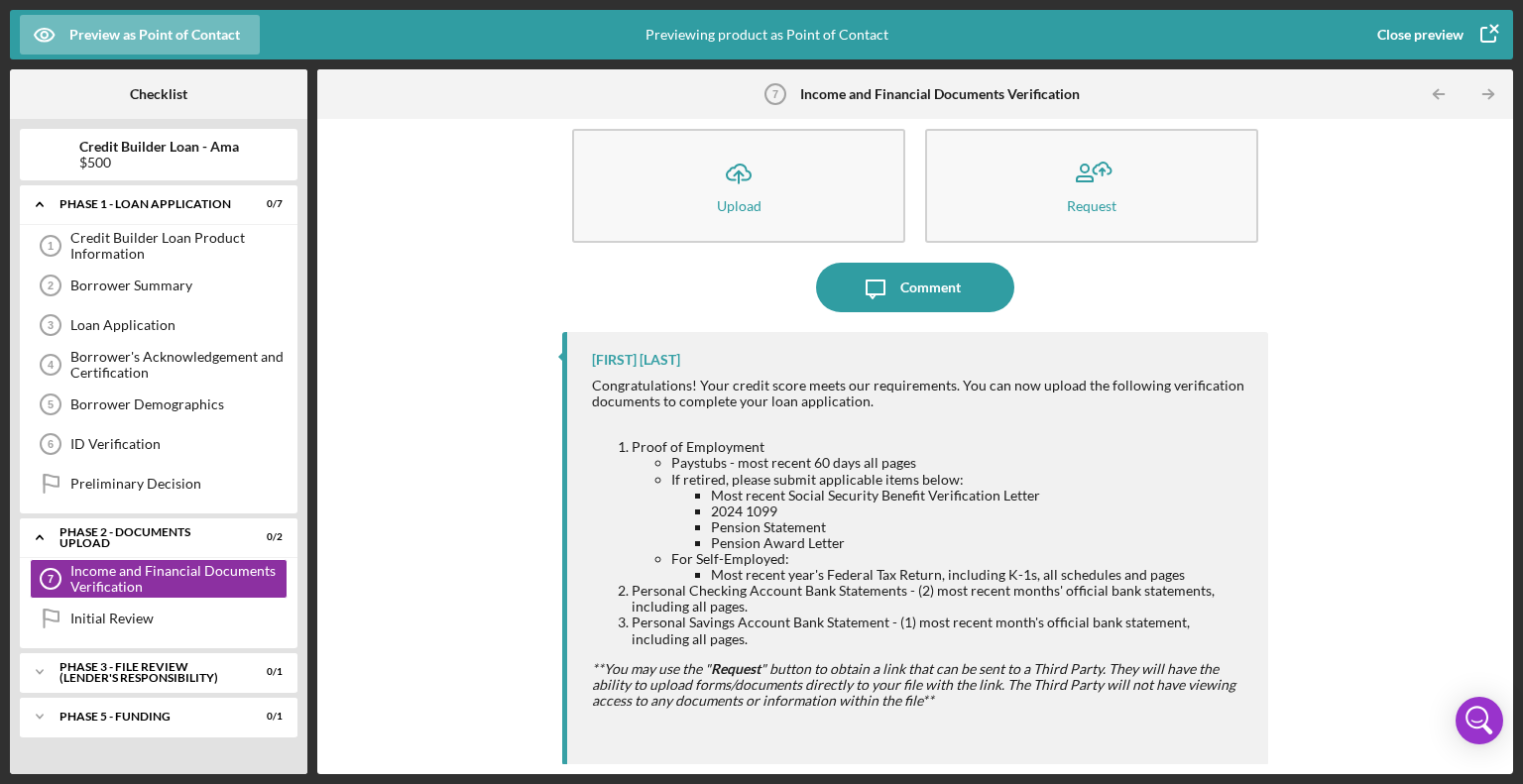 scroll, scrollTop: 0, scrollLeft: 0, axis: both 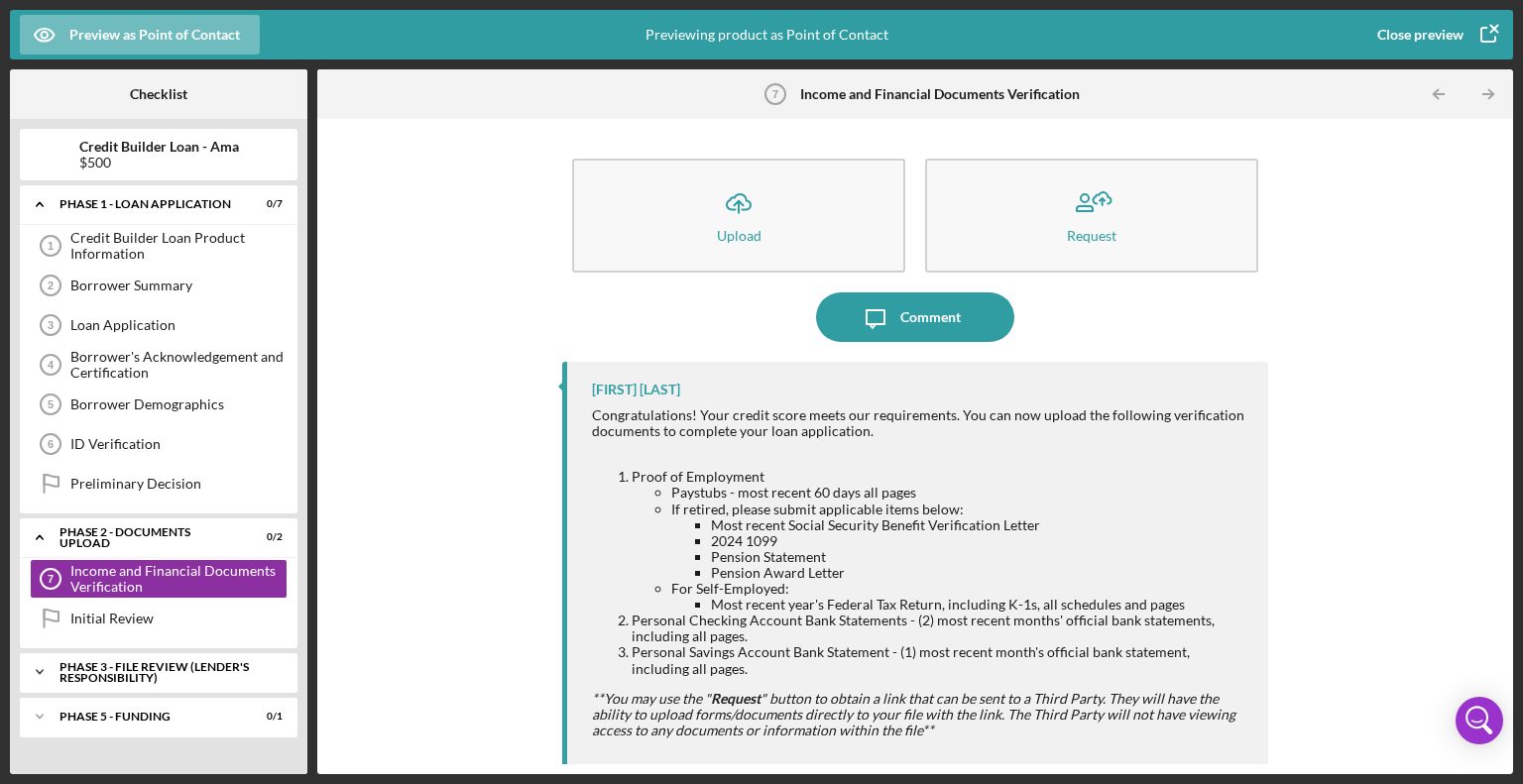 click on "PHASE 3 - FILE REVIEW (Lender's Responsibility)" at bounding box center (166, 672) 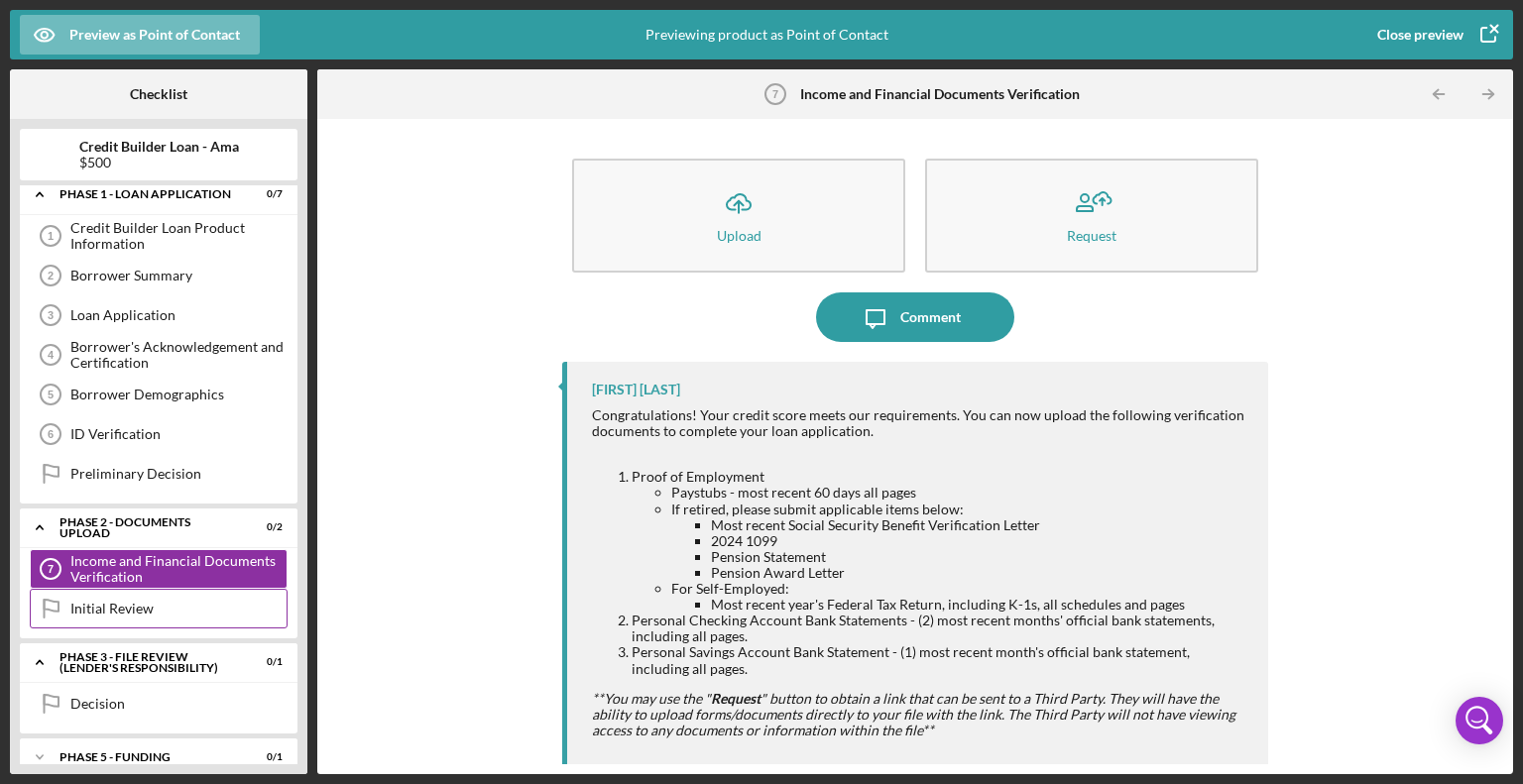 scroll, scrollTop: 0, scrollLeft: 0, axis: both 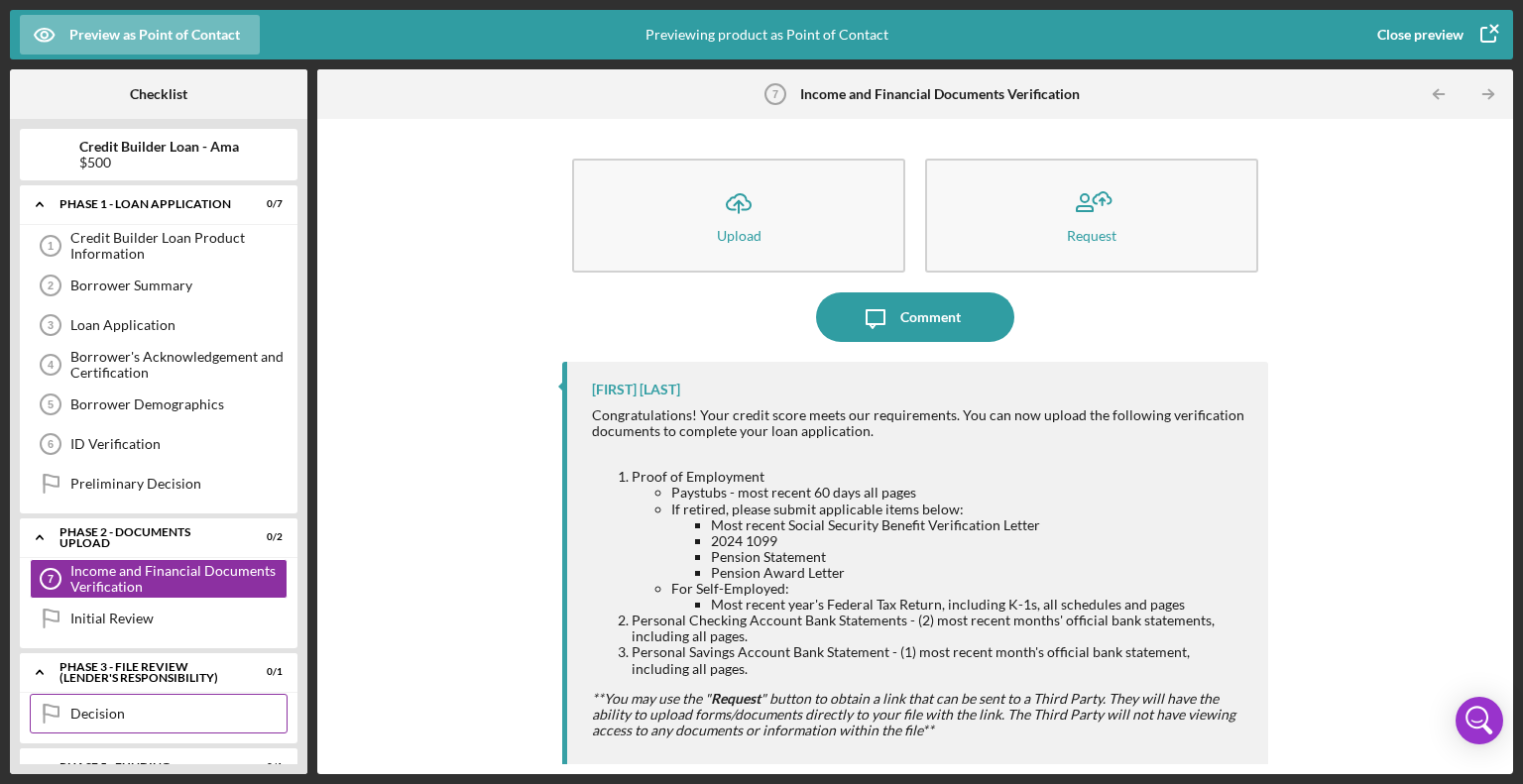click on "Decision" at bounding box center (178, 714) 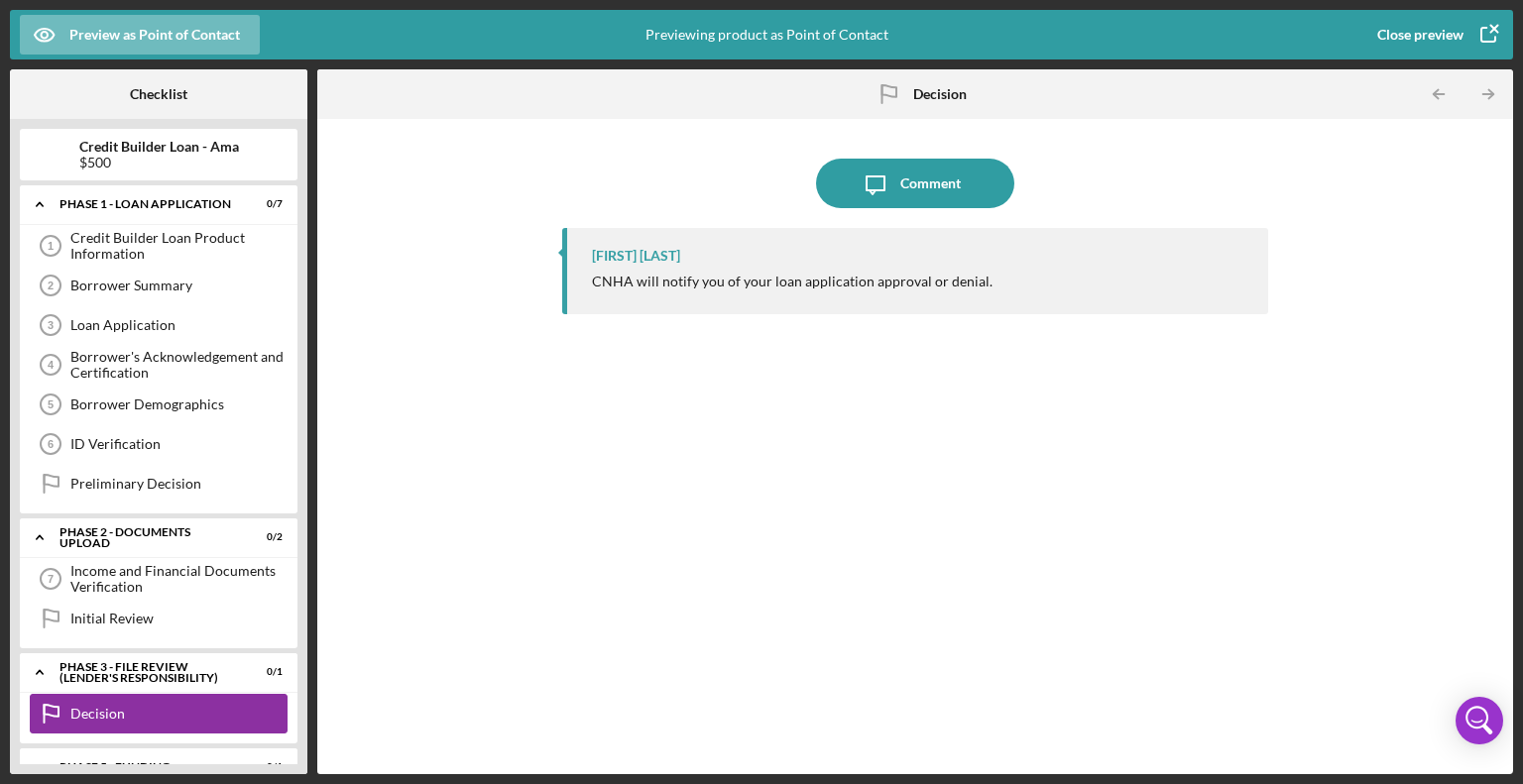 scroll, scrollTop: 29, scrollLeft: 0, axis: vertical 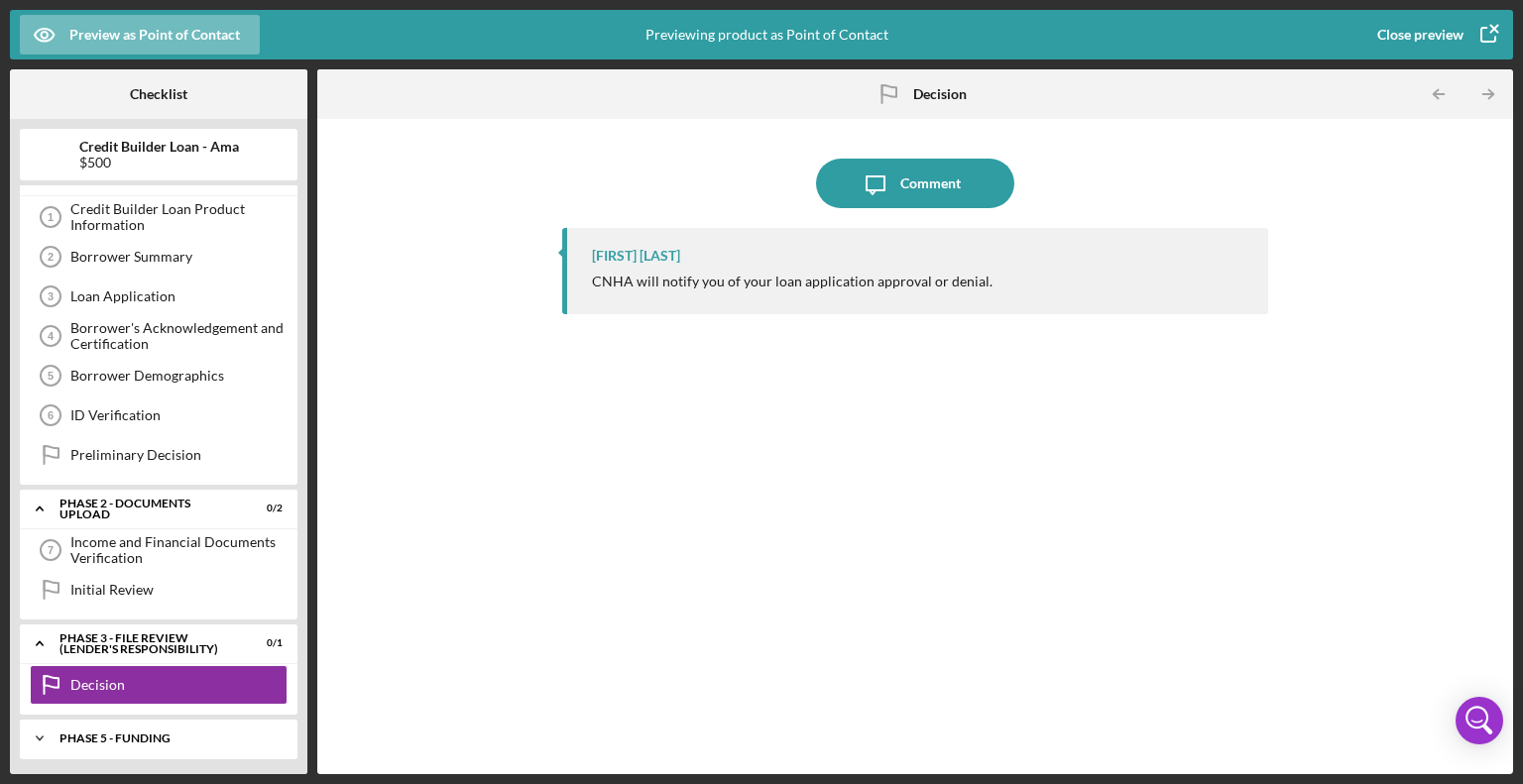 click on "Icon/Expander" 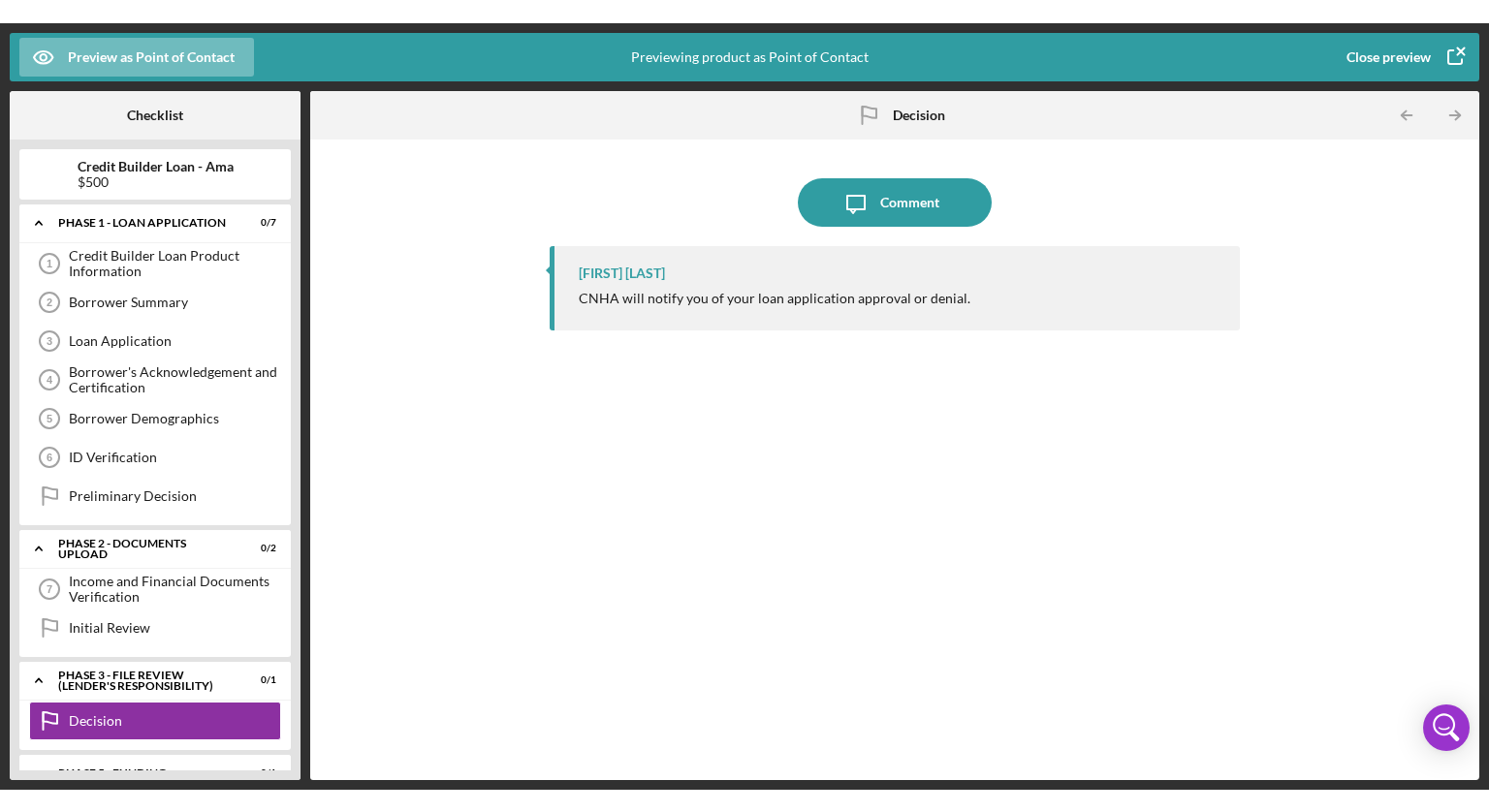 scroll, scrollTop: 78, scrollLeft: 0, axis: vertical 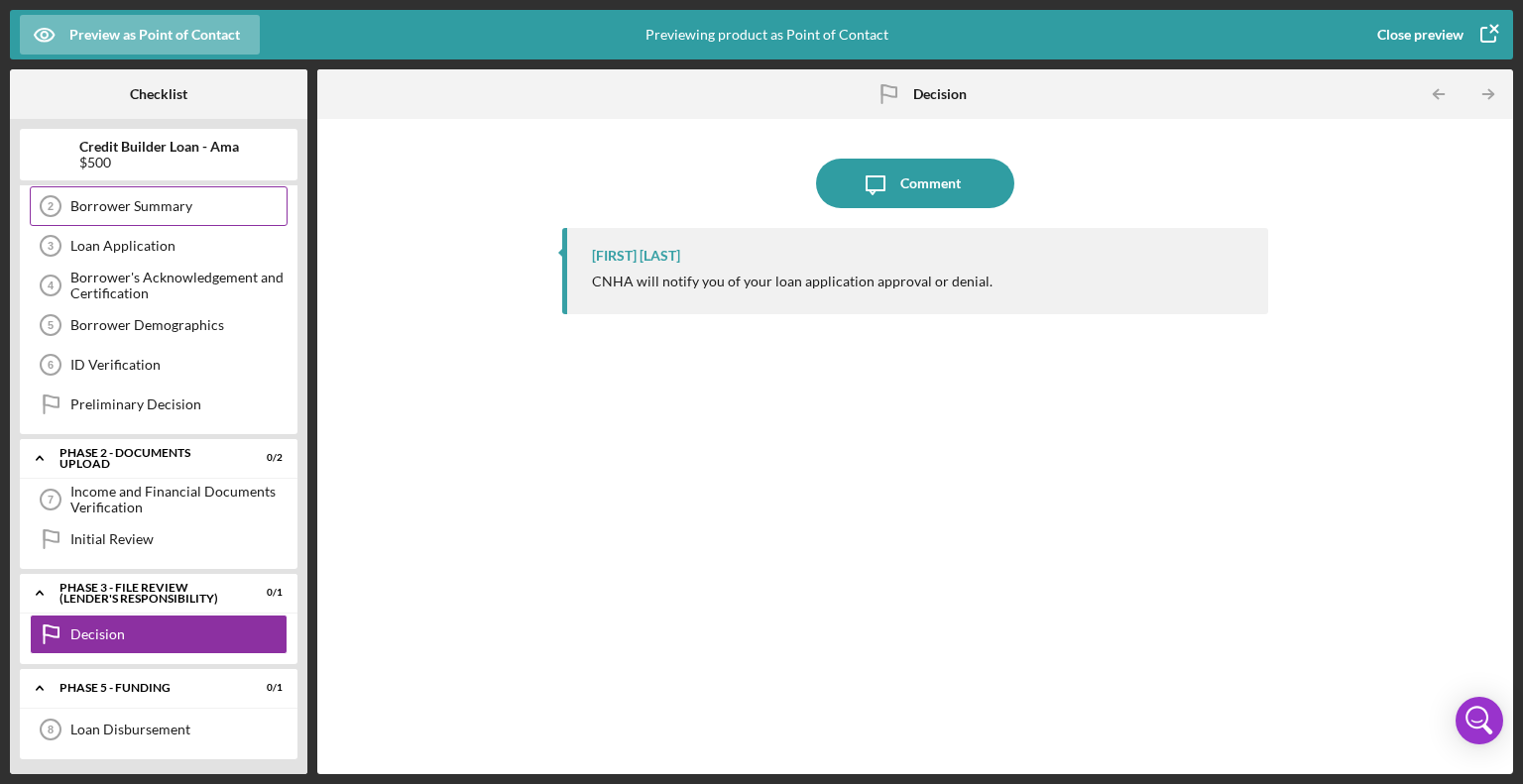 click on "Borrower Summary" at bounding box center [178, 206] 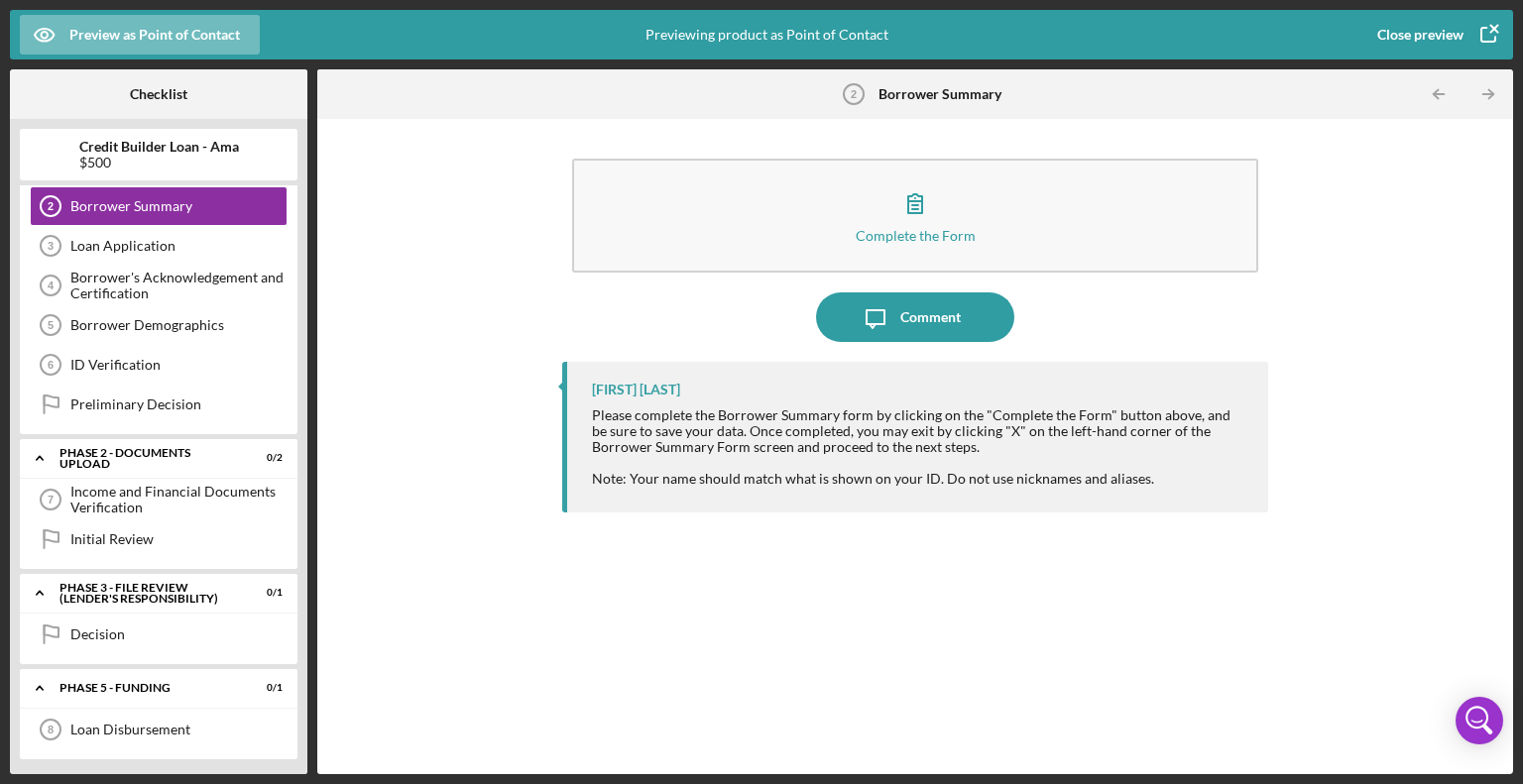 click on "Credit Builder Loan - Ama" at bounding box center [159, 147] 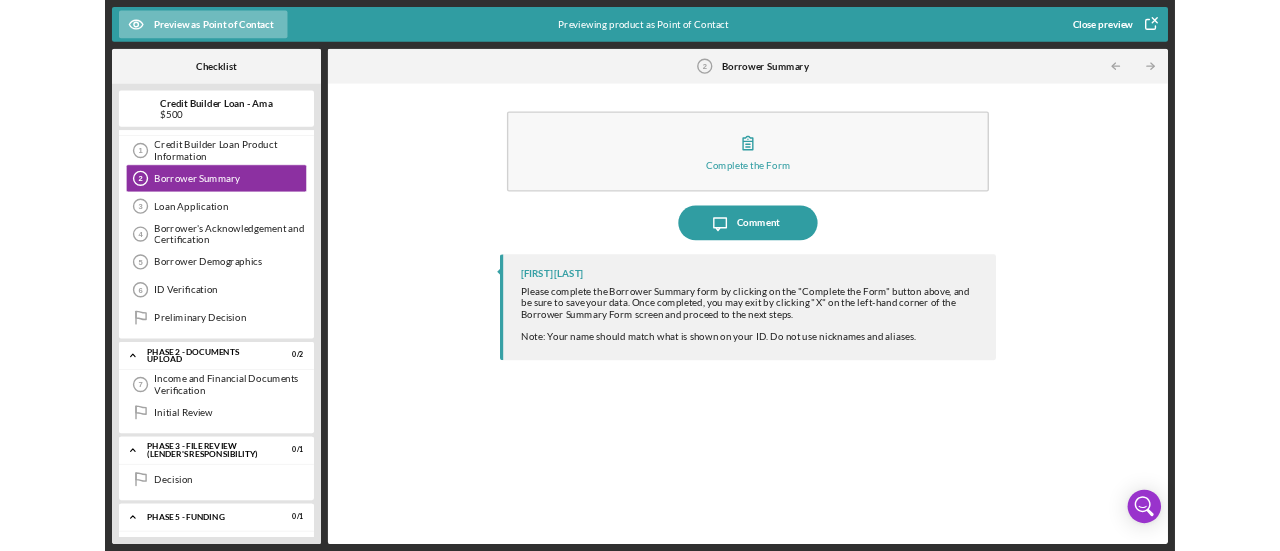 scroll, scrollTop: 80, scrollLeft: 0, axis: vertical 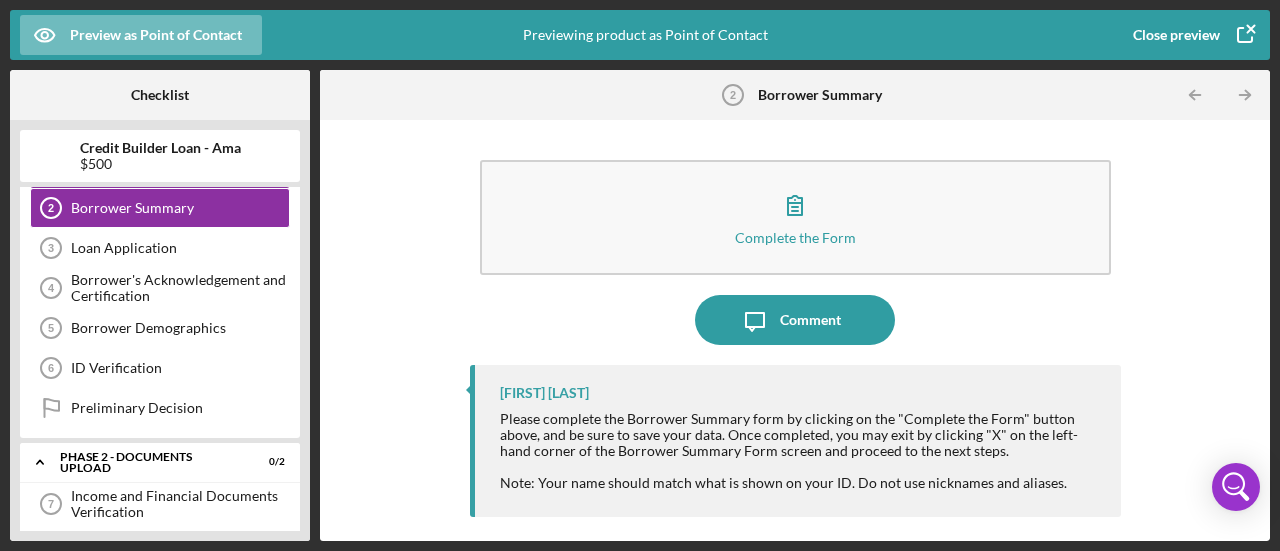 click on "Credit Builder Loan Product Information" at bounding box center [180, 168] 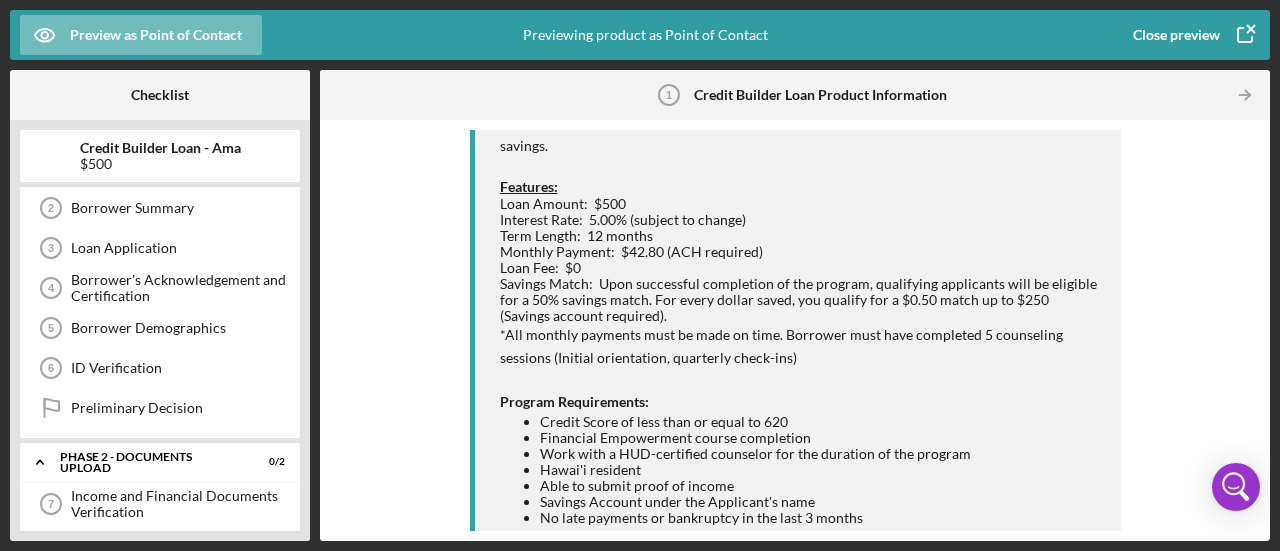 scroll, scrollTop: 0, scrollLeft: 0, axis: both 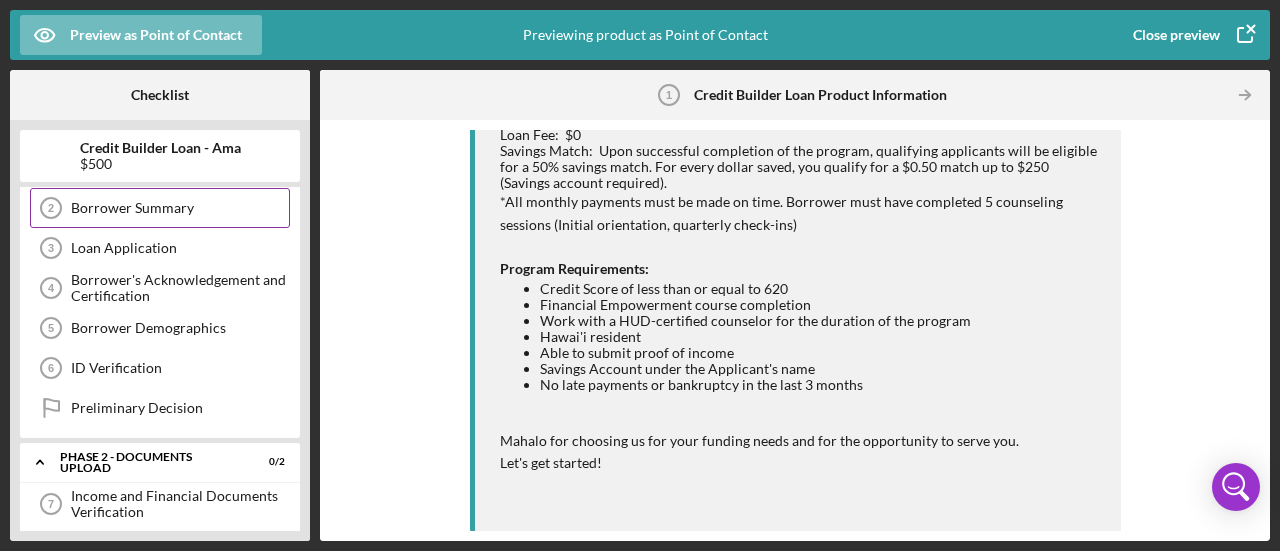 click on "Borrower Summary" at bounding box center [180, 208] 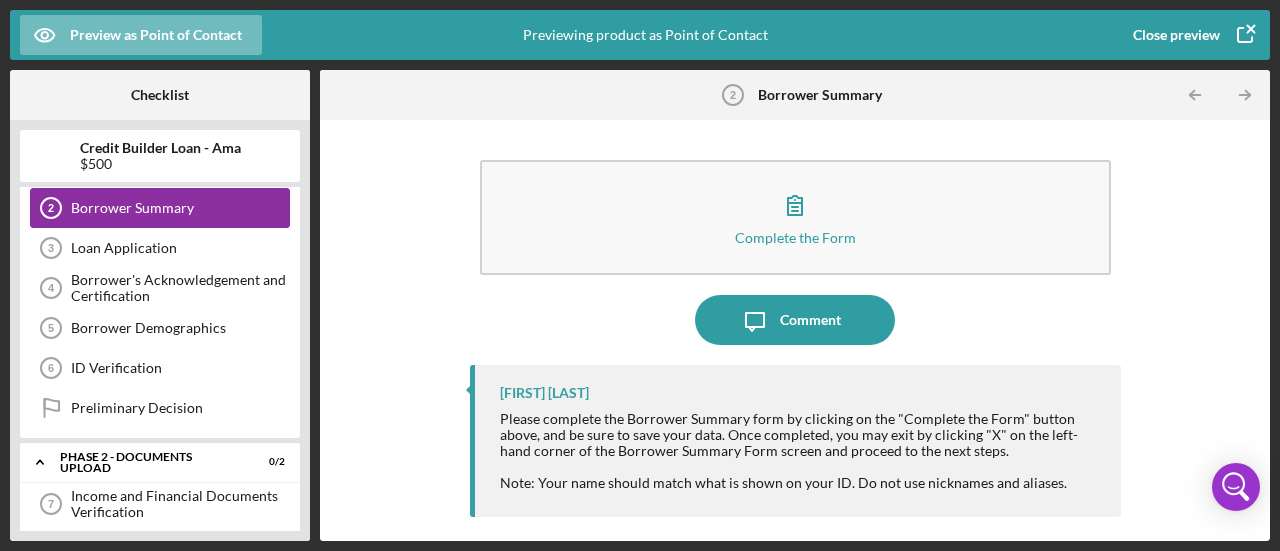 scroll, scrollTop: 0, scrollLeft: 0, axis: both 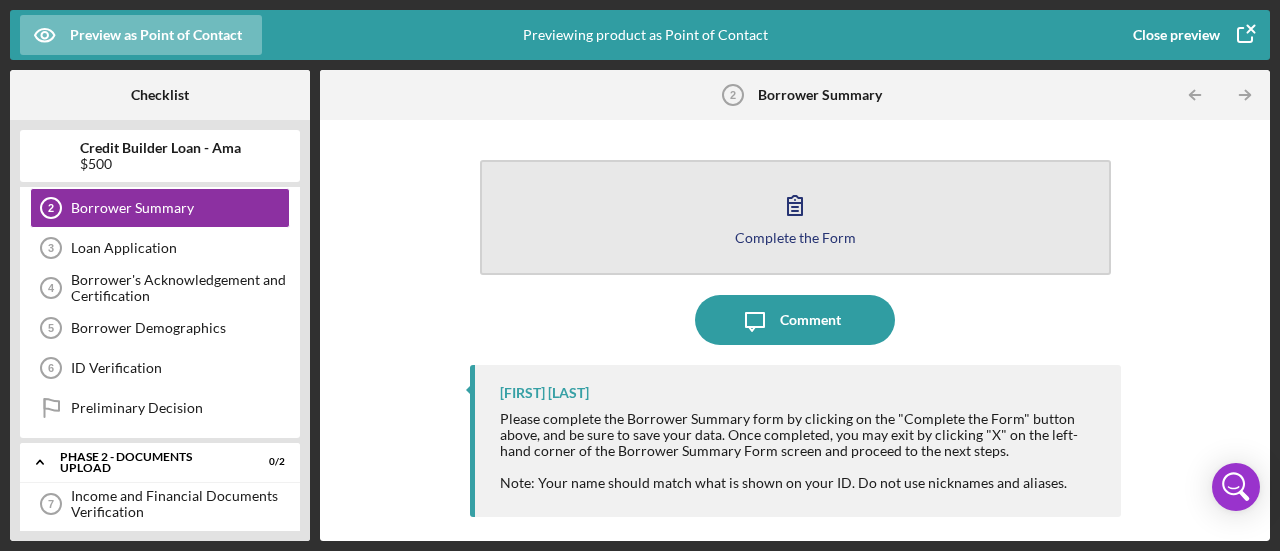 click on "Complete the Form Form" at bounding box center (795, 217) 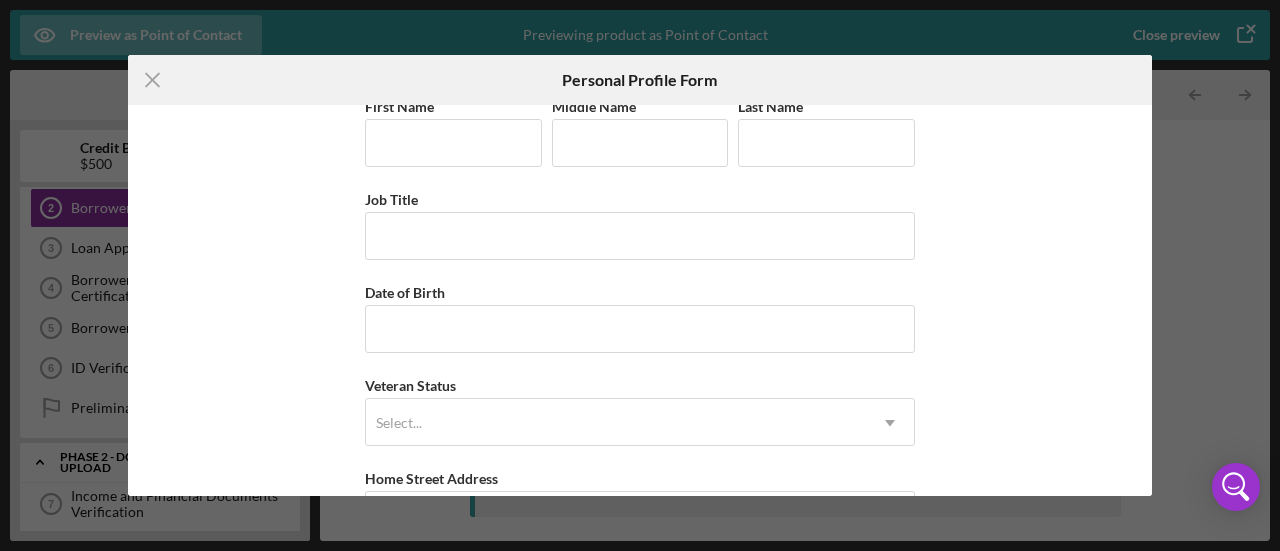 scroll, scrollTop: 0, scrollLeft: 0, axis: both 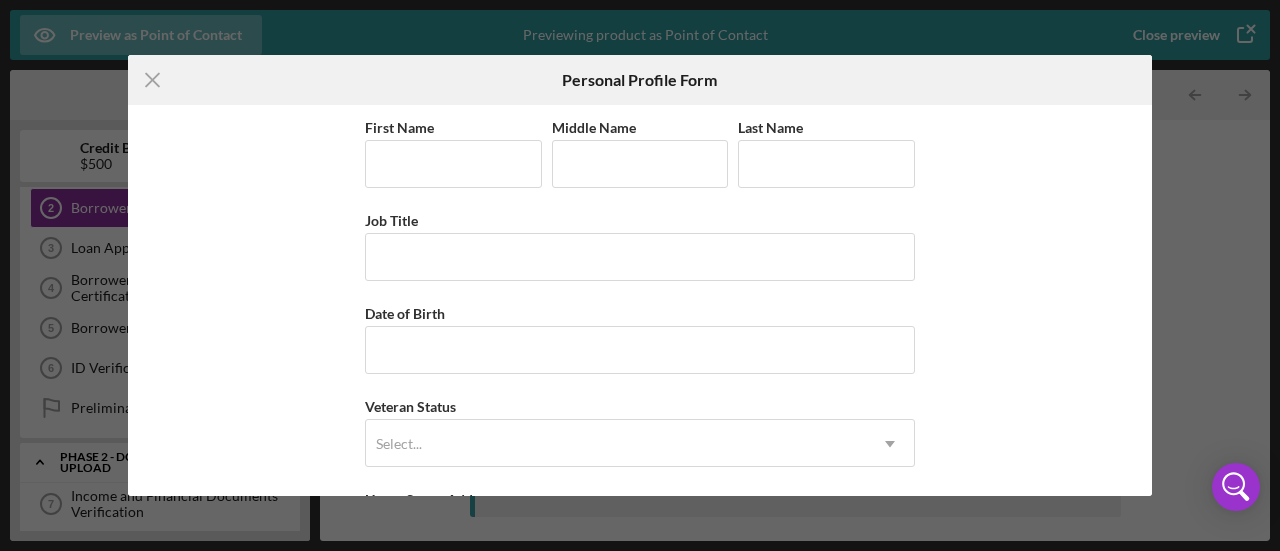 click on "Icon/Menu Close Personal Profile Form First Name Middle Name Last Name Job Title Date of Birth Veteran Status Select... Icon/Dropdown Arrow Home Street Address City State Select... Icon/Dropdown Arrow Zip County Cancel" at bounding box center (640, 275) 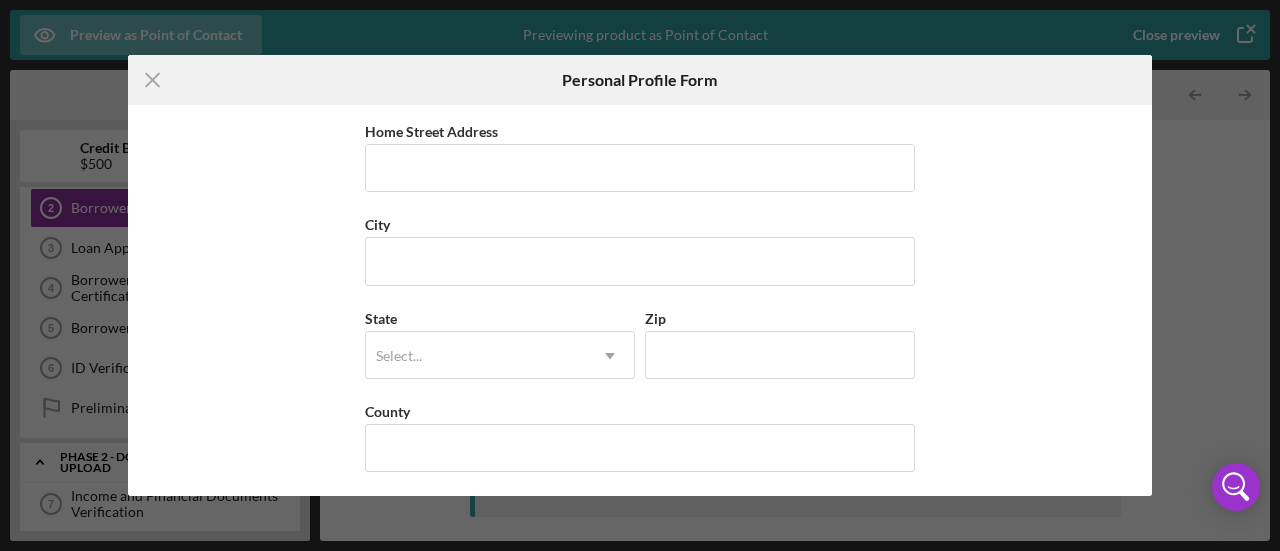 scroll, scrollTop: 0, scrollLeft: 0, axis: both 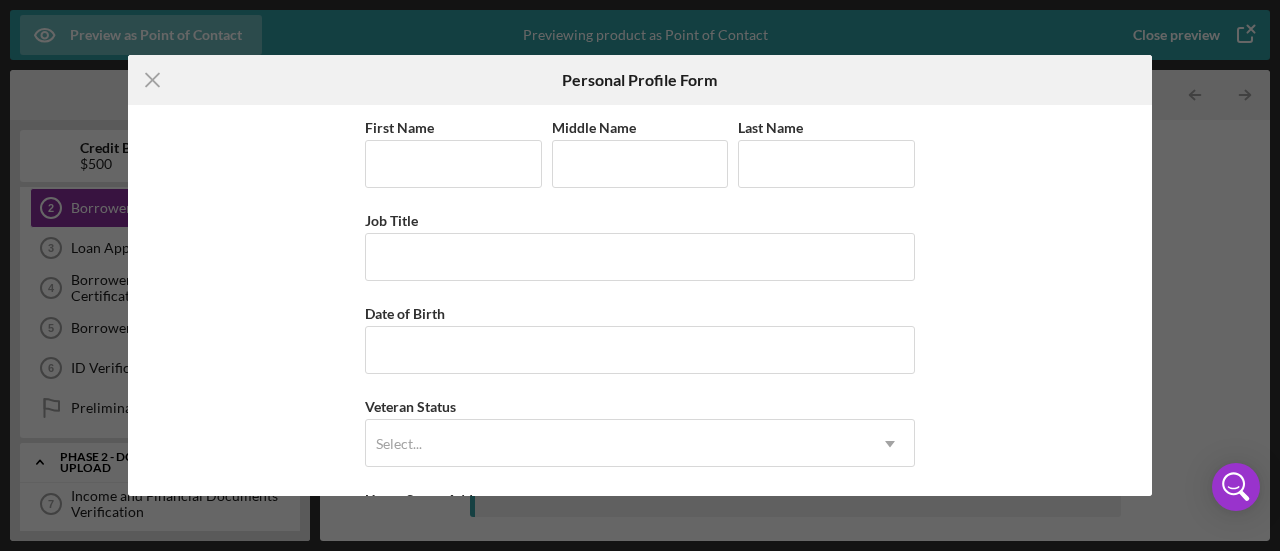click on "Icon/Menu Close Personal Profile Form First Name Middle Name Last Name Job Title Date of Birth Veteran Status Select... Icon/Dropdown Arrow Home Street Address City State Select... Icon/Dropdown Arrow Zip County Cancel" at bounding box center [640, 275] 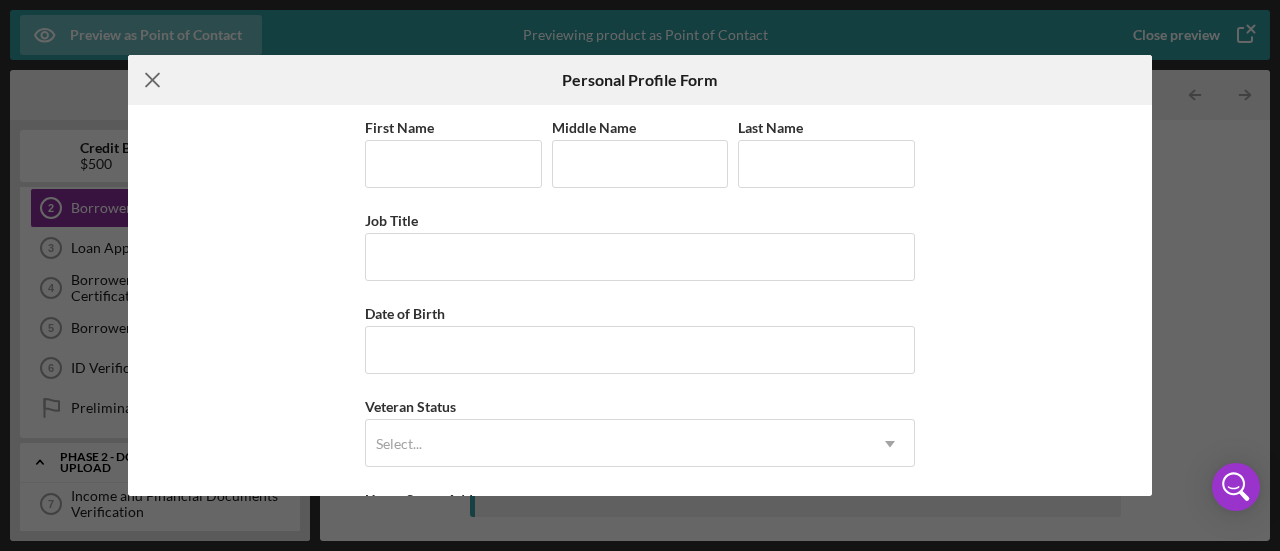 click on "Icon/Menu Close" 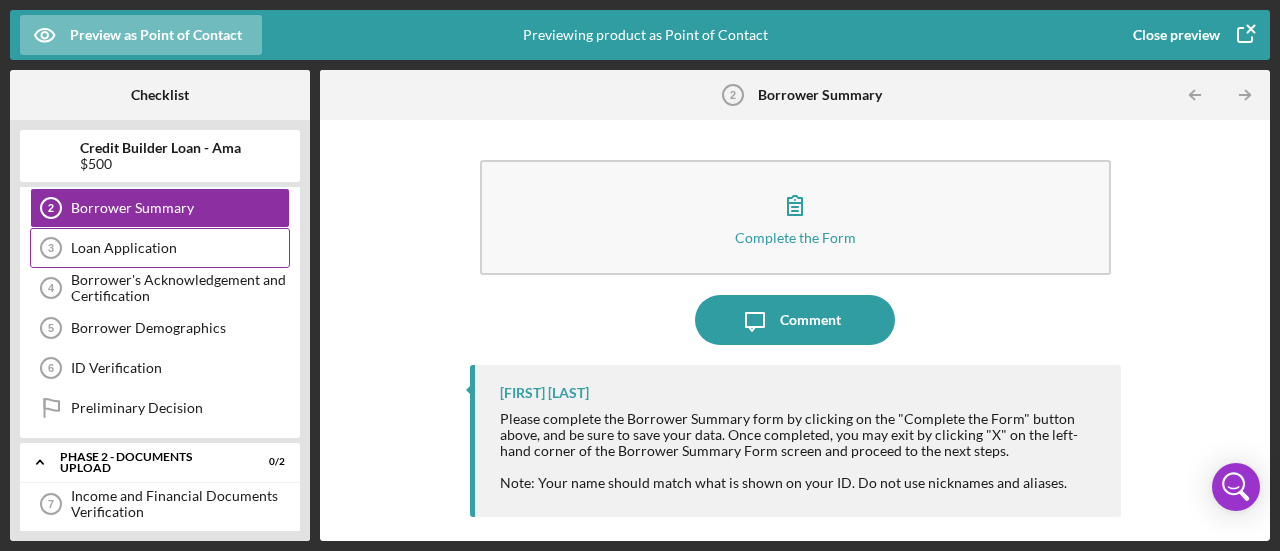 click on "Loan Application 3 Loan Application" at bounding box center (160, 248) 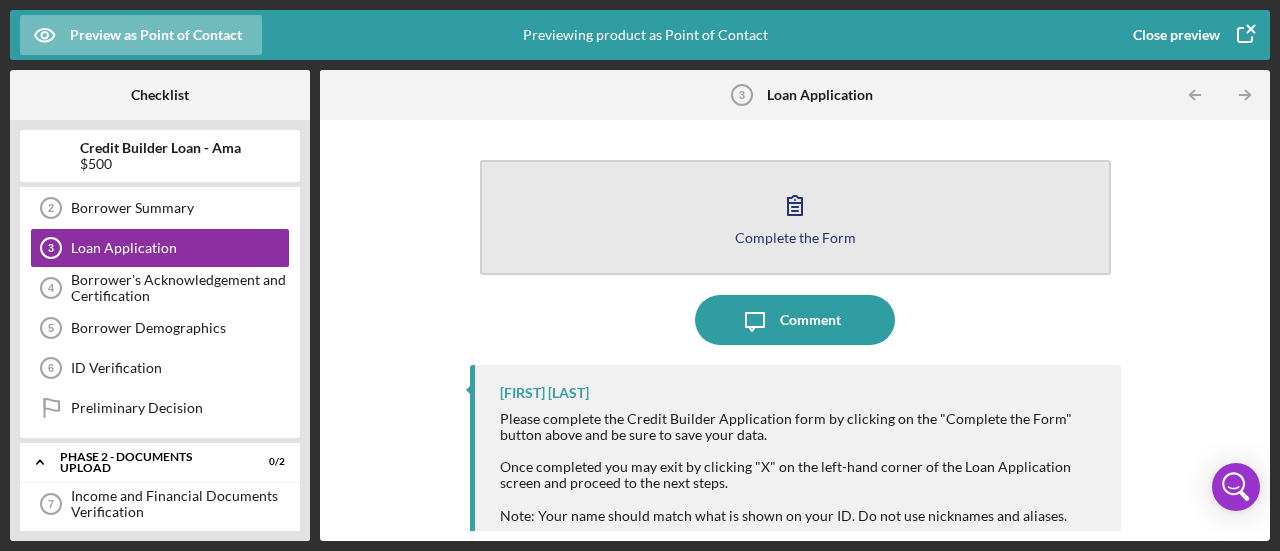 click on "Complete the Form Form" at bounding box center (795, 217) 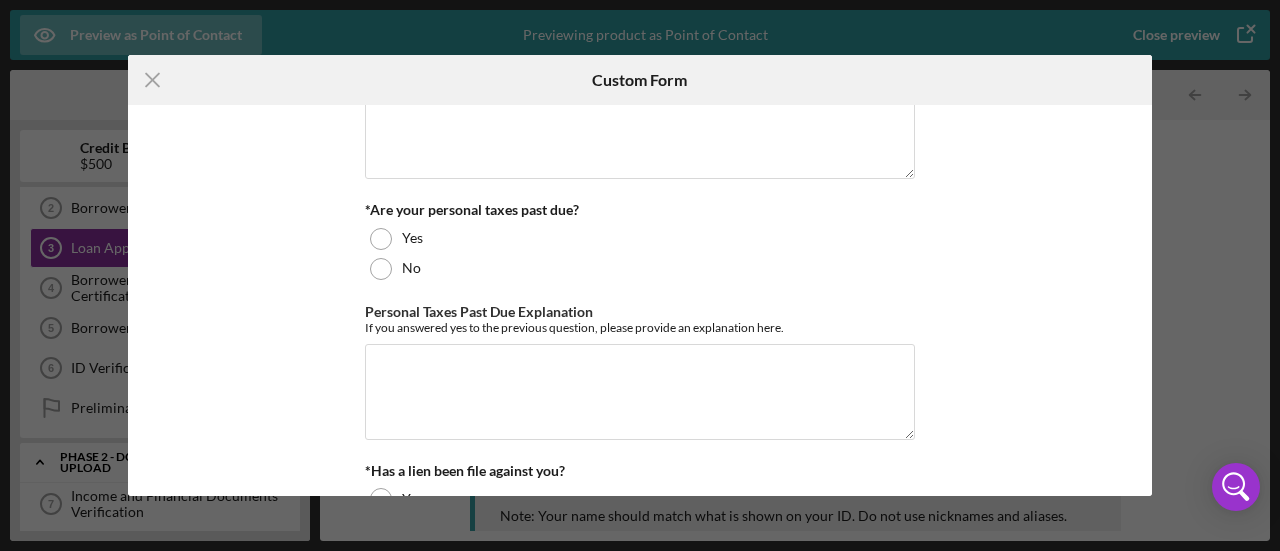 scroll, scrollTop: 584, scrollLeft: 0, axis: vertical 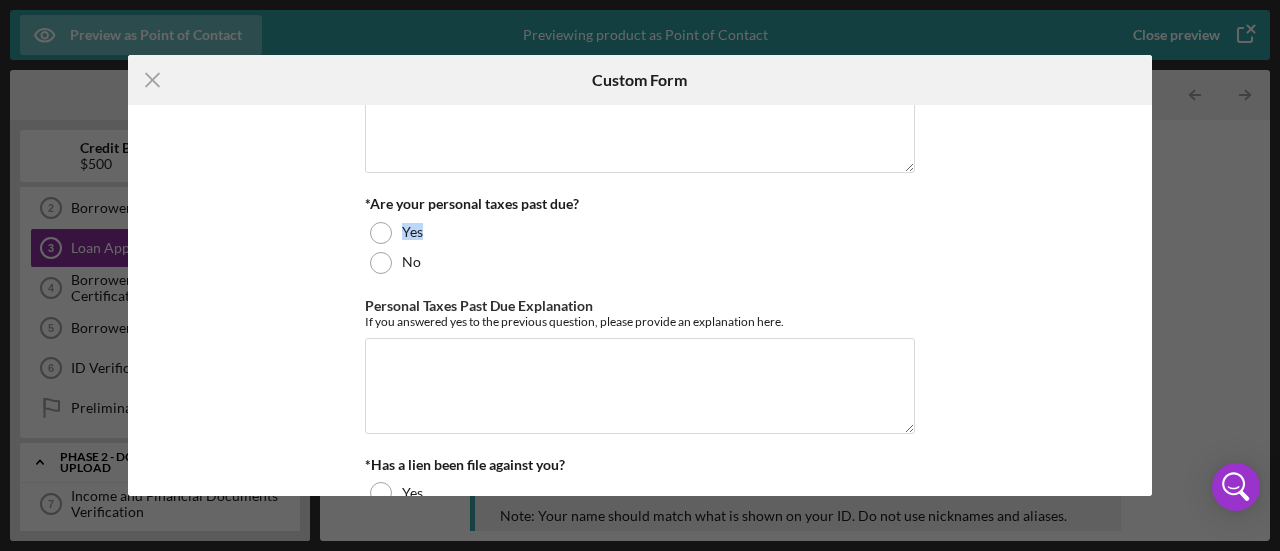 drag, startPoint x: 1152, startPoint y: 195, endPoint x: 1153, endPoint y: 209, distance: 14.035668 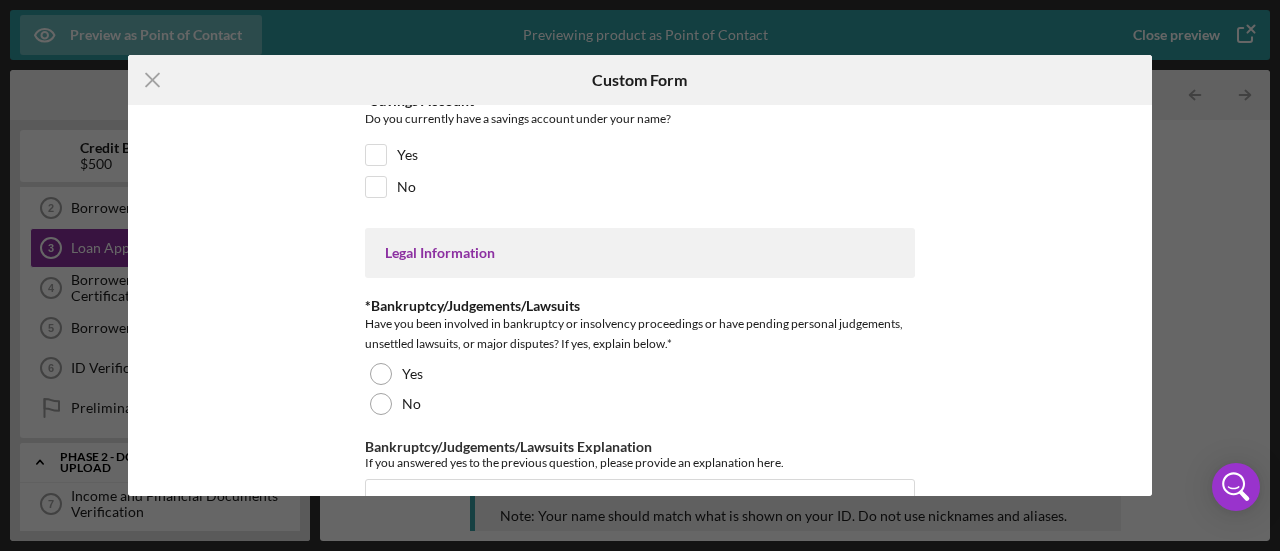 scroll, scrollTop: 0, scrollLeft: 0, axis: both 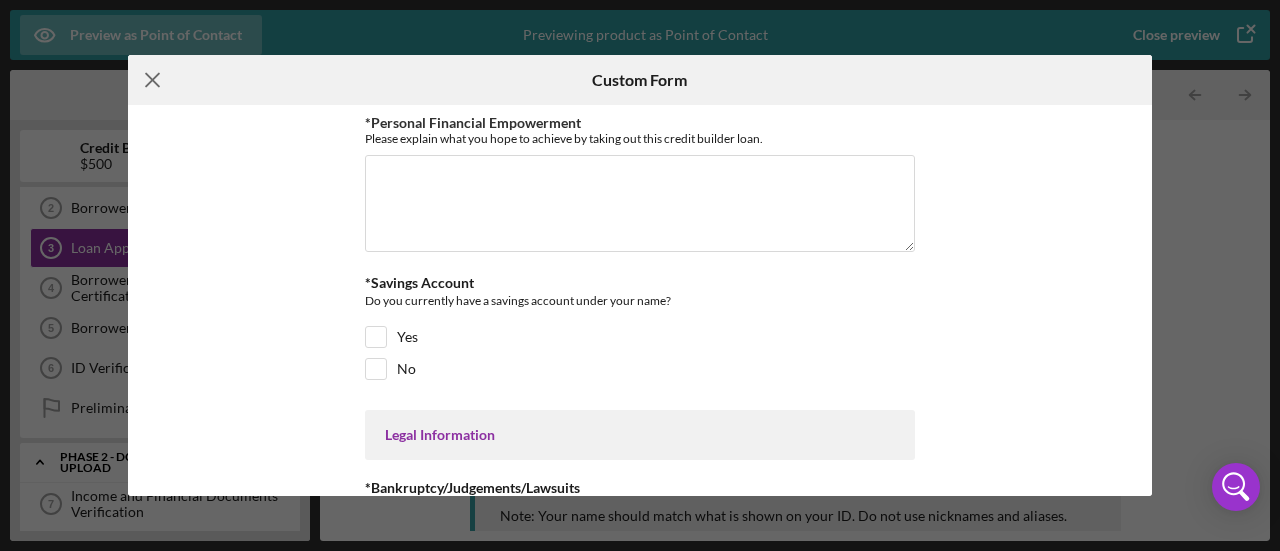 click 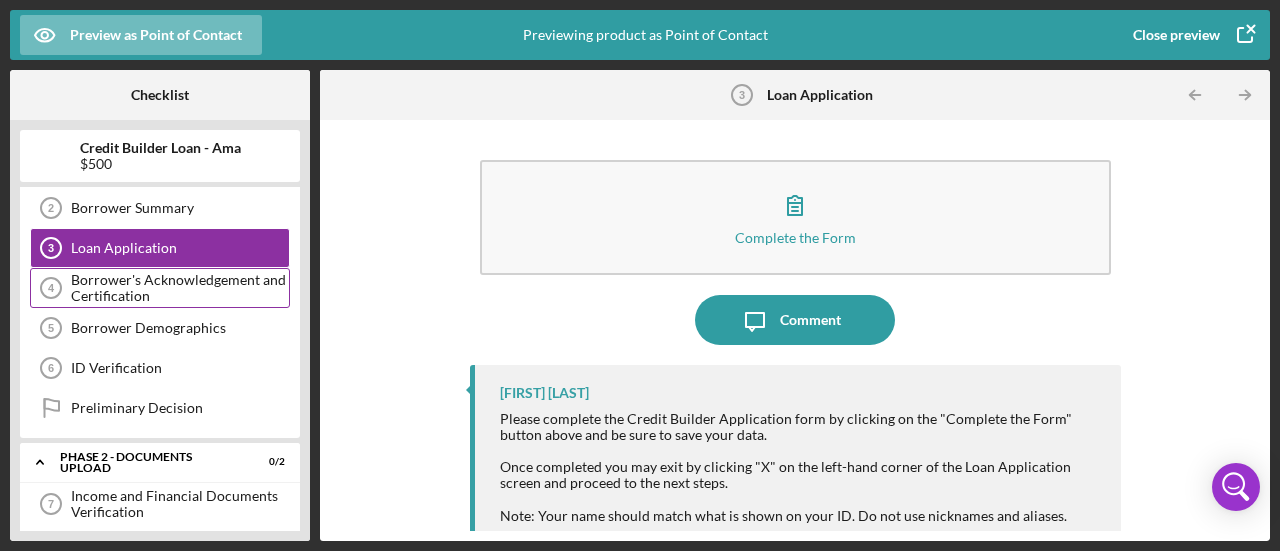 click on "Borrower's Acknowledgement and Certification" at bounding box center [180, 288] 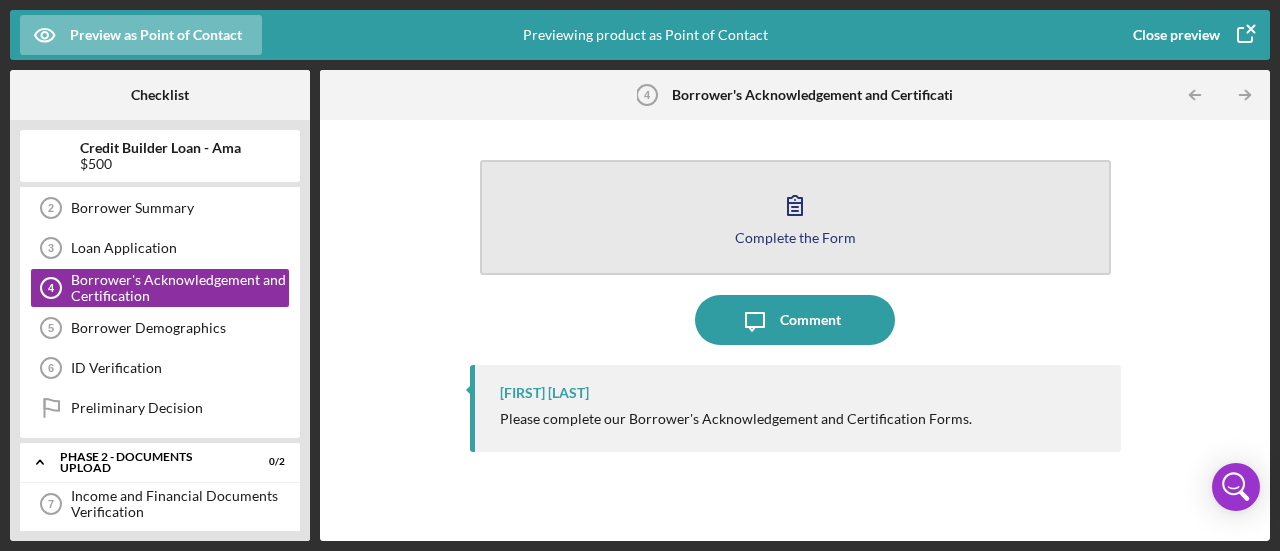 click on "Complete the Form Form" at bounding box center (795, 217) 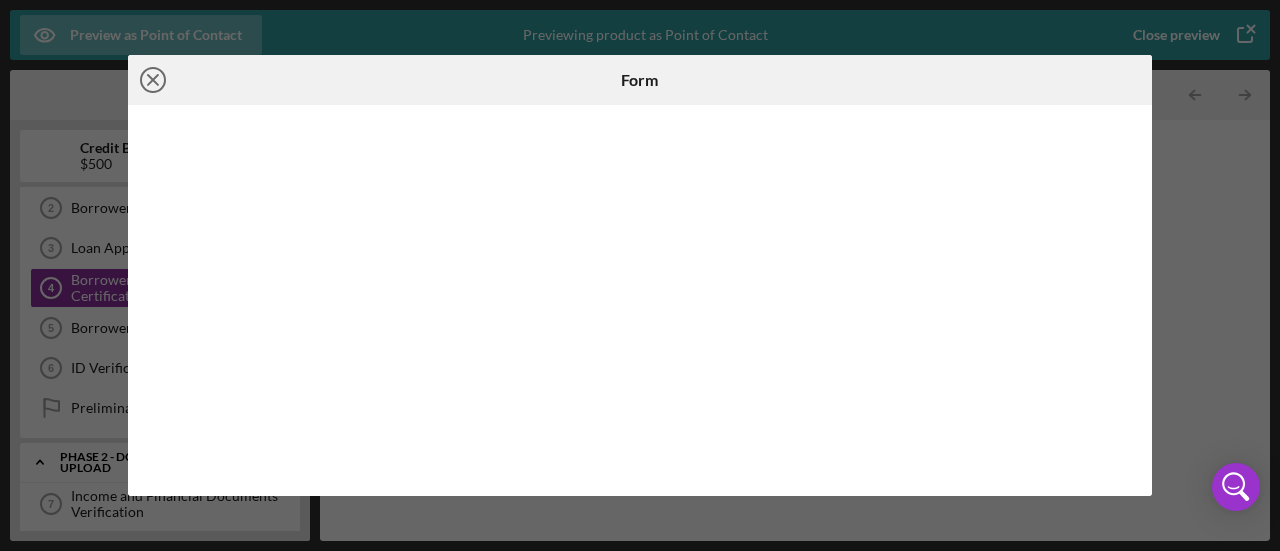 click on "Icon/Close" 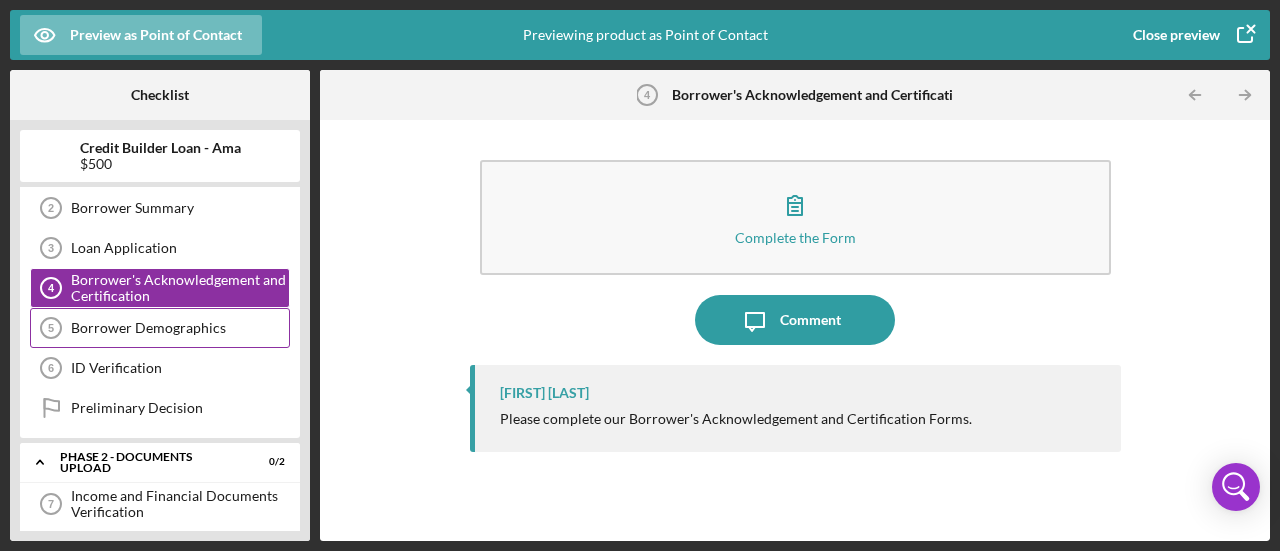 click on "Borrower Demographics" at bounding box center [180, 328] 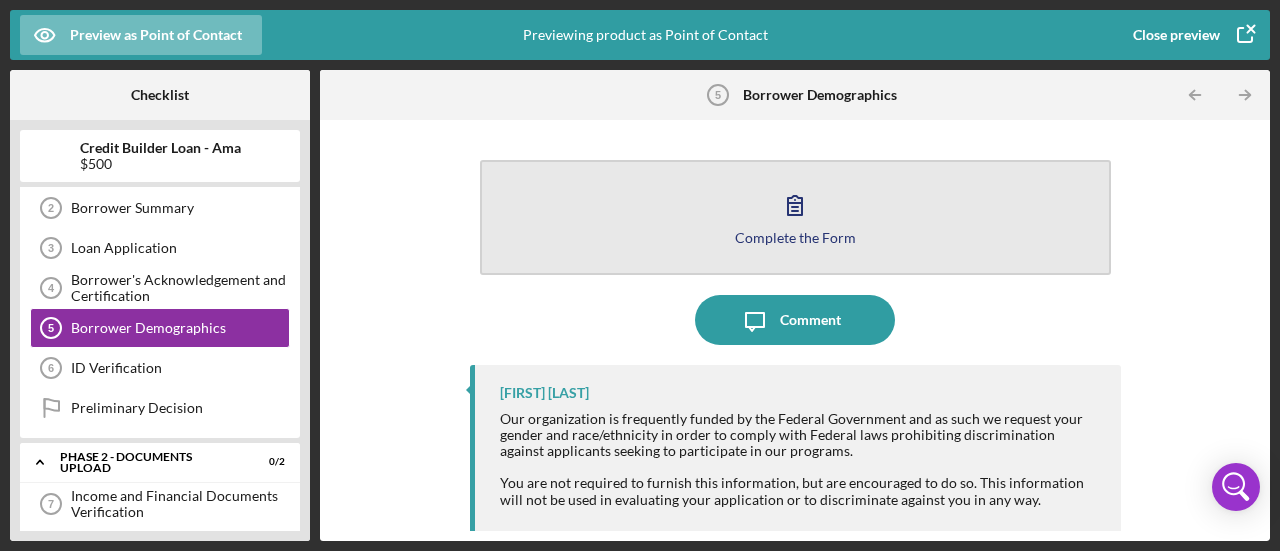 click on "Complete the Form" at bounding box center (795, 237) 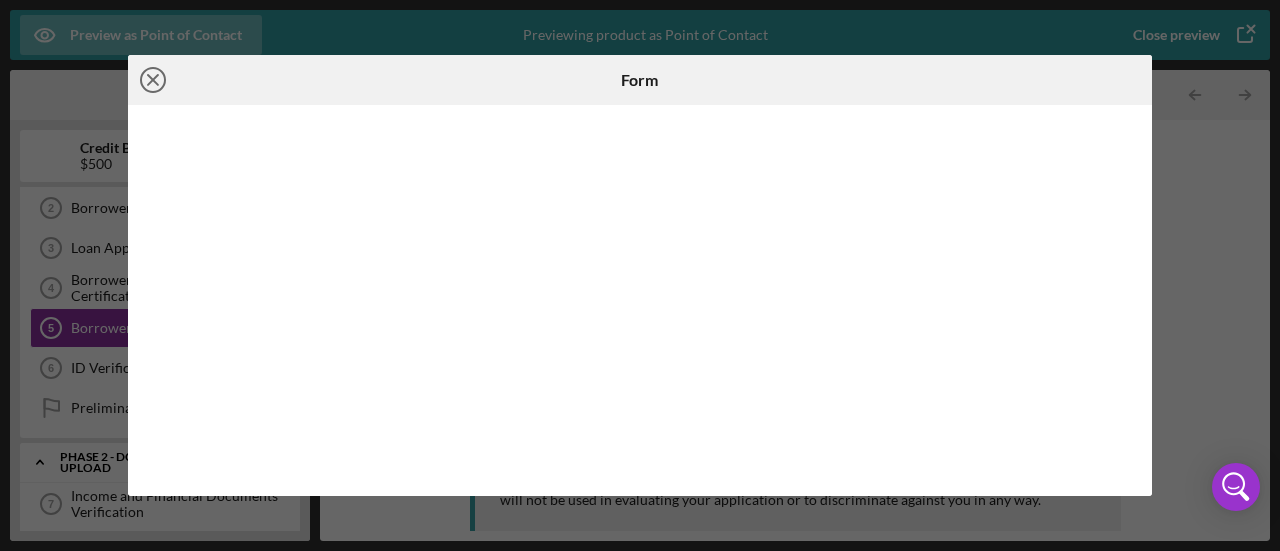 click on "Icon/Close" 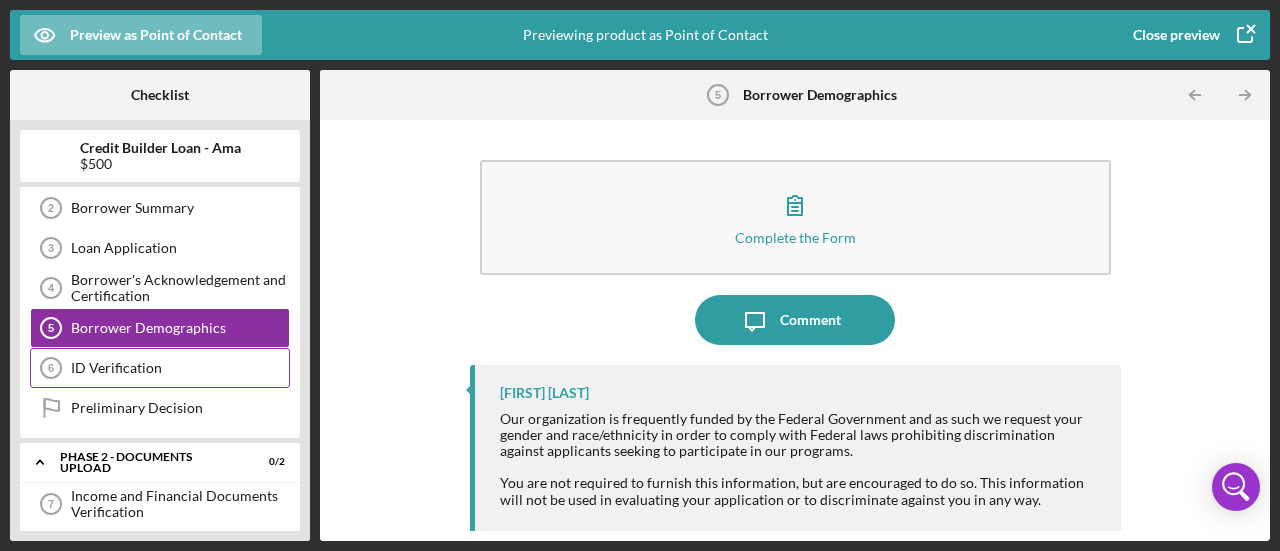 click on "ID Verification" at bounding box center [180, 368] 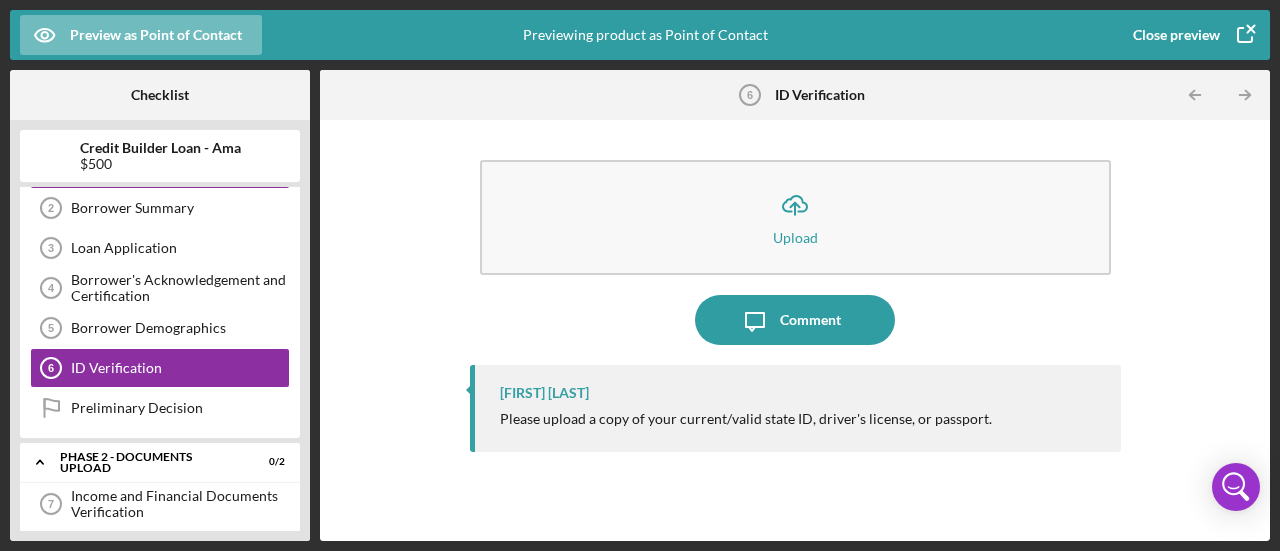 click on "Credit Builder Loan Product Information 1 Credit Builder Loan Product Information" at bounding box center [160, 168] 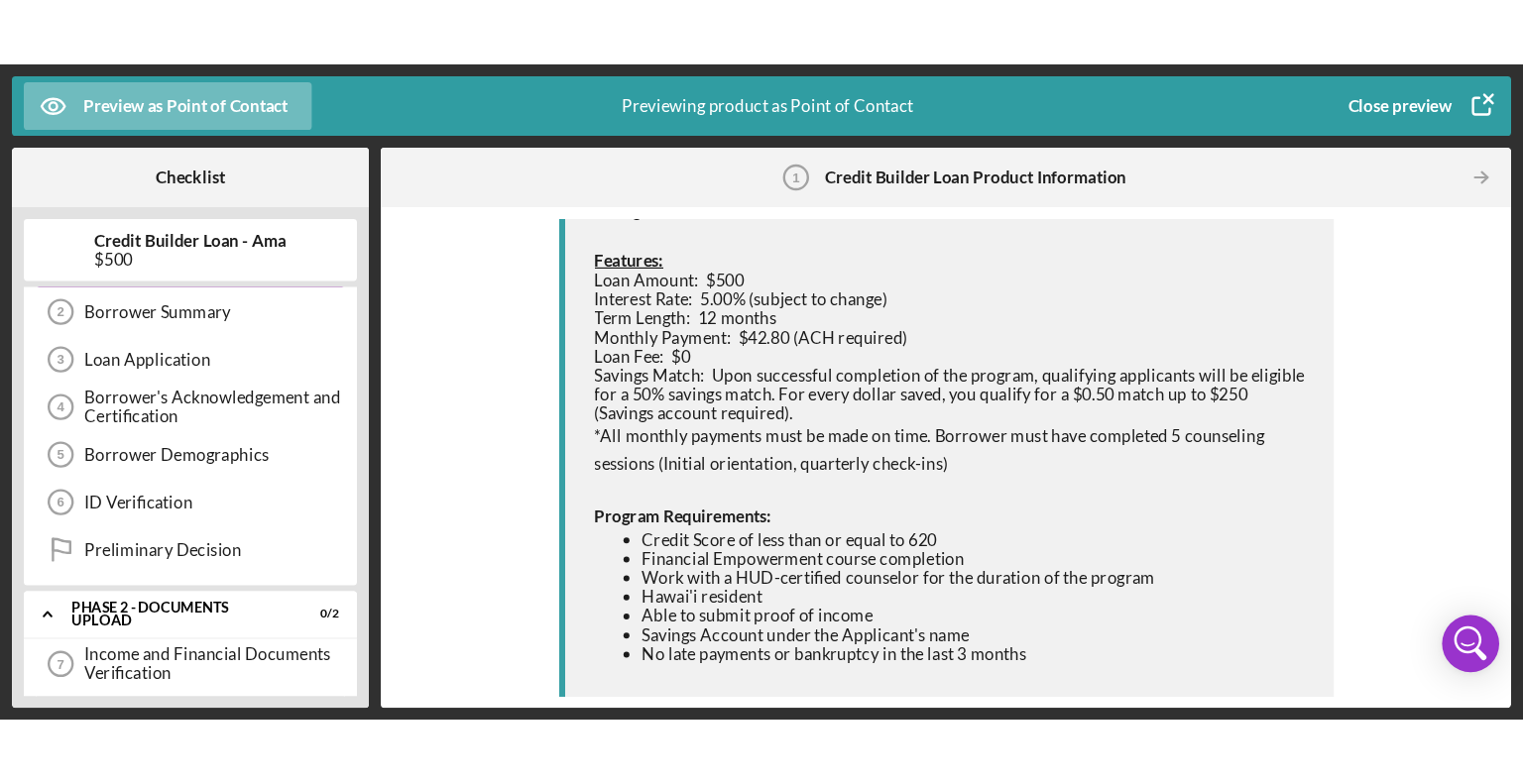 scroll, scrollTop: 390, scrollLeft: 0, axis: vertical 